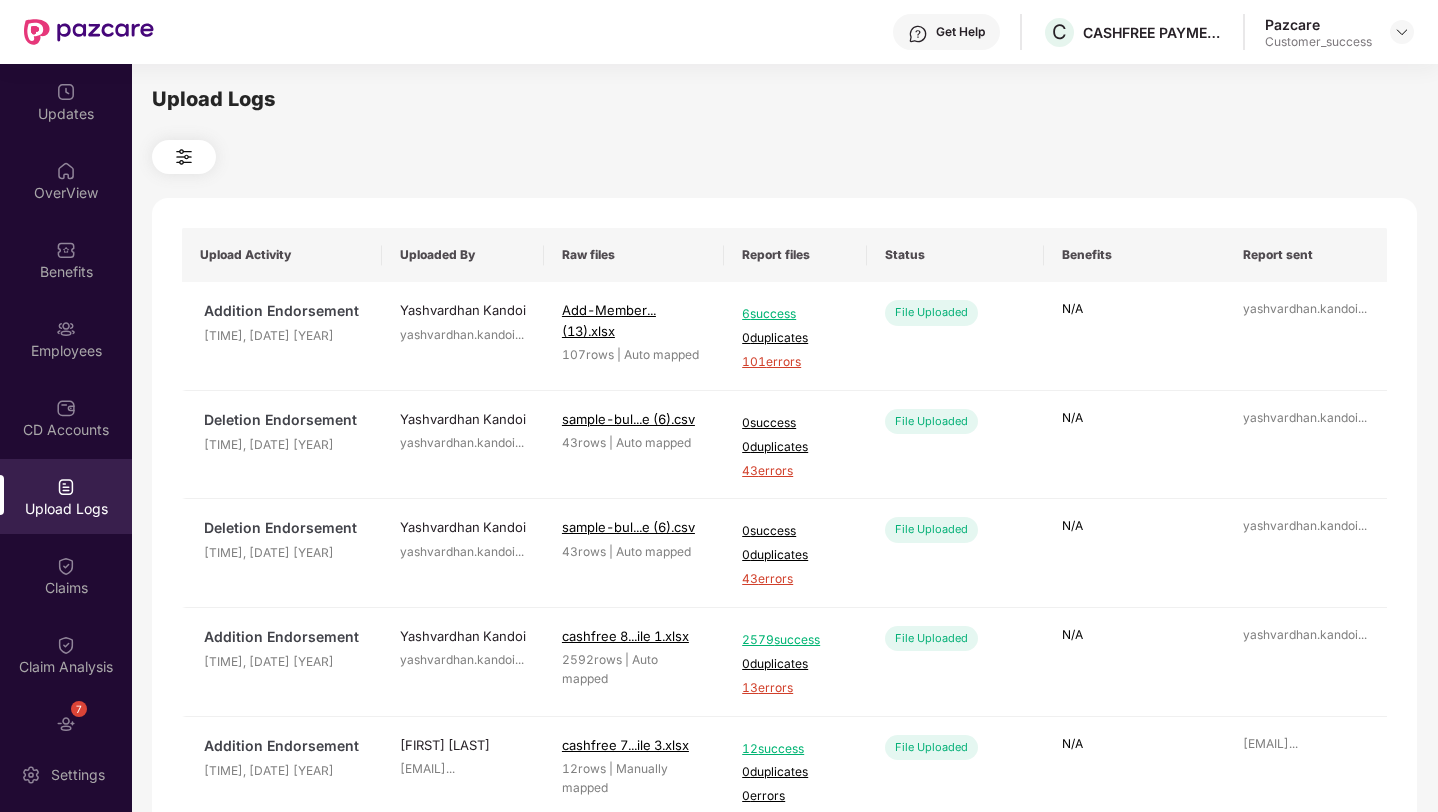 scroll, scrollTop: 0, scrollLeft: 0, axis: both 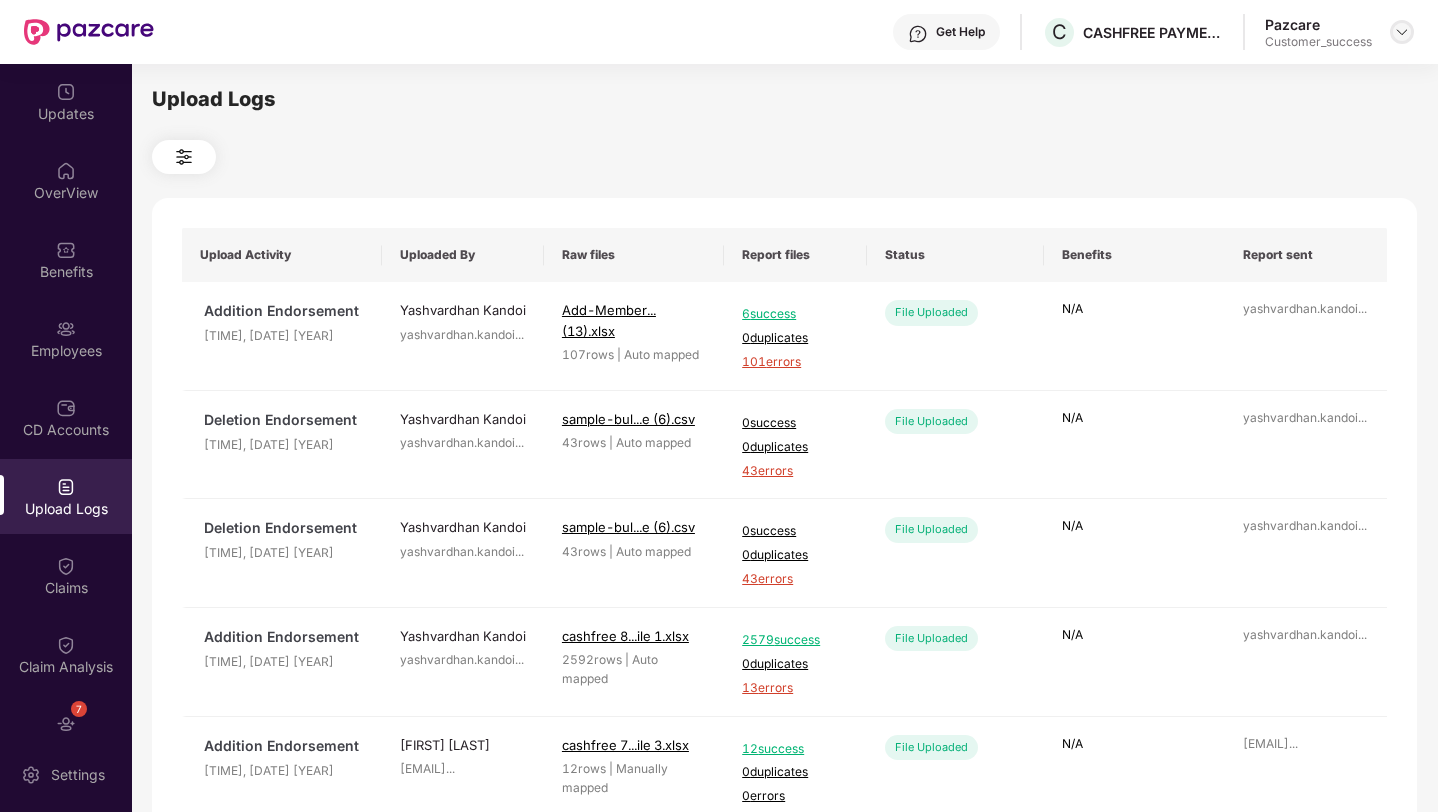 click at bounding box center [1402, 32] 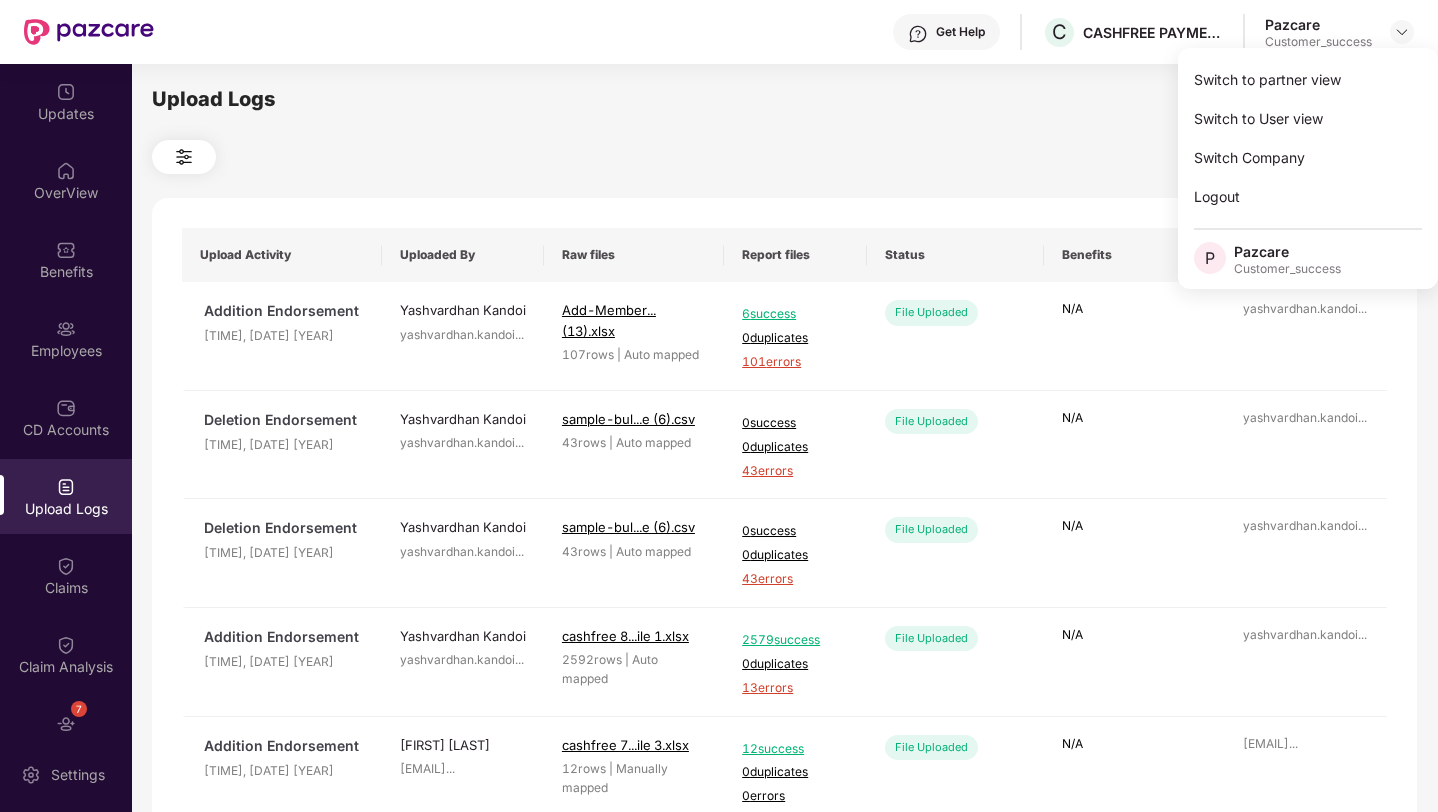 click on "Switch to partner view Switch to User view Switch Company Logout P Pazcare Customer_success" at bounding box center [1308, 168] 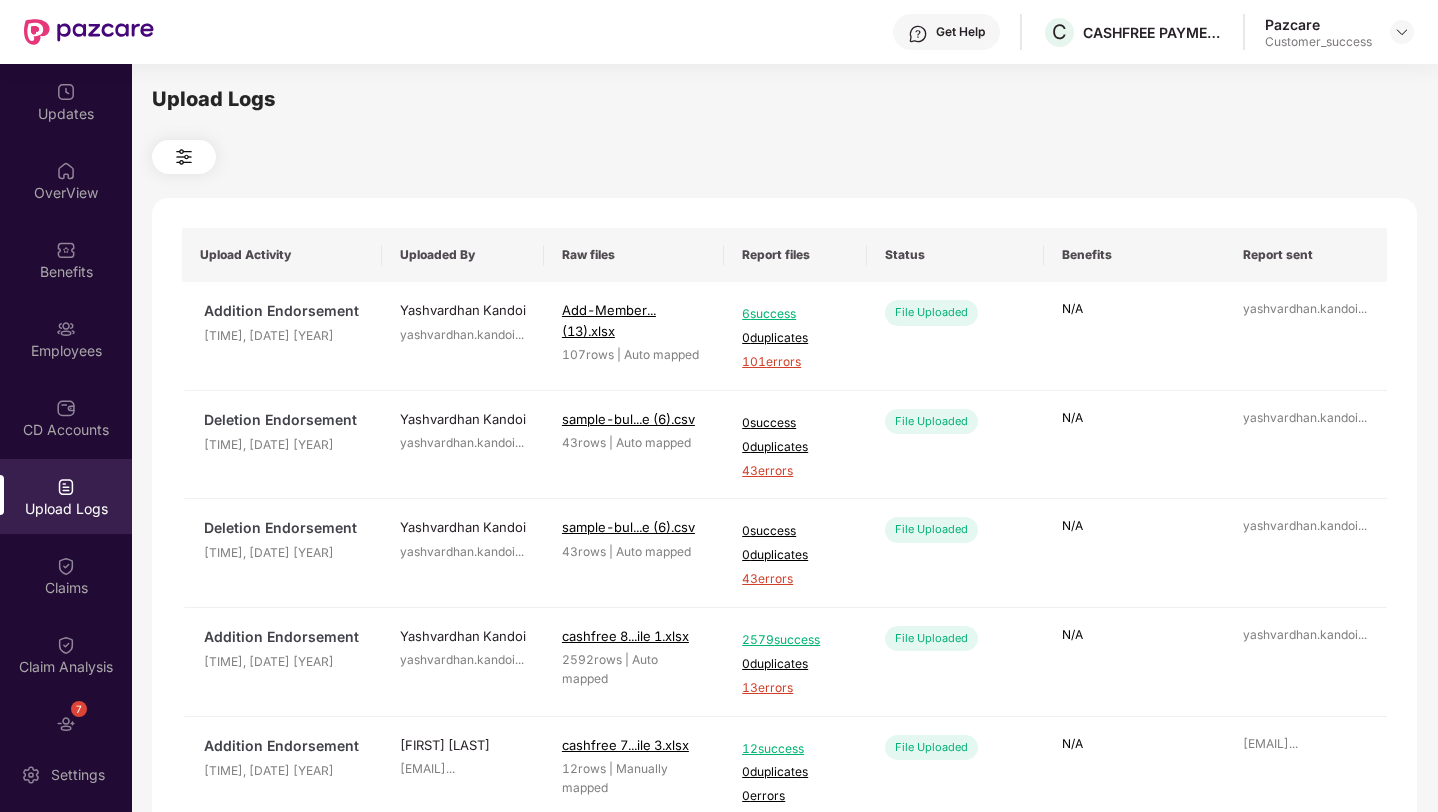 click on "Upload Logs Upload Activity Uploaded By Raw files Report files Status Benefits Report sent Addition Endorsement [TIME], [DATE] [YEAR] [FIRST] [LAST] [EMAIL] ... (13).xlsx 107 rows | Auto mapped 6 success 0 duplicates 101 errors File Uploaded N/A [EMAIL] ... Deletion Endorsement [TIME], [DATE] [YEAR] [FIRST] [LAST] [EMAIL] ... (6).csv 43 rows | Auto mapped 0 success 0 duplicates 43 errors File Uploaded N/A [EMAIL] ... Deletion Endorsement [TIME], [DATE] [YEAR] [FIRST] [LAST] [EMAIL] ... (6).csv 43 rows | Auto mapped 0 success 0 duplicates 43 errors File Uploaded N/A [EMAIL] ... Addition Endorsement [TIME], [DATE] [YEAR] [FIRST] [LAST] ... 8...ile 1.xlsx 2592 rows | Auto mapped 2579 success 0 duplicates 13 errors File Uploaded N/A [EMAIL] ... Addition Endorsement [TIME], [DATE] [YEAR] [FIRST] [LAST] [EMAIL]..." at bounding box center (784, 435) 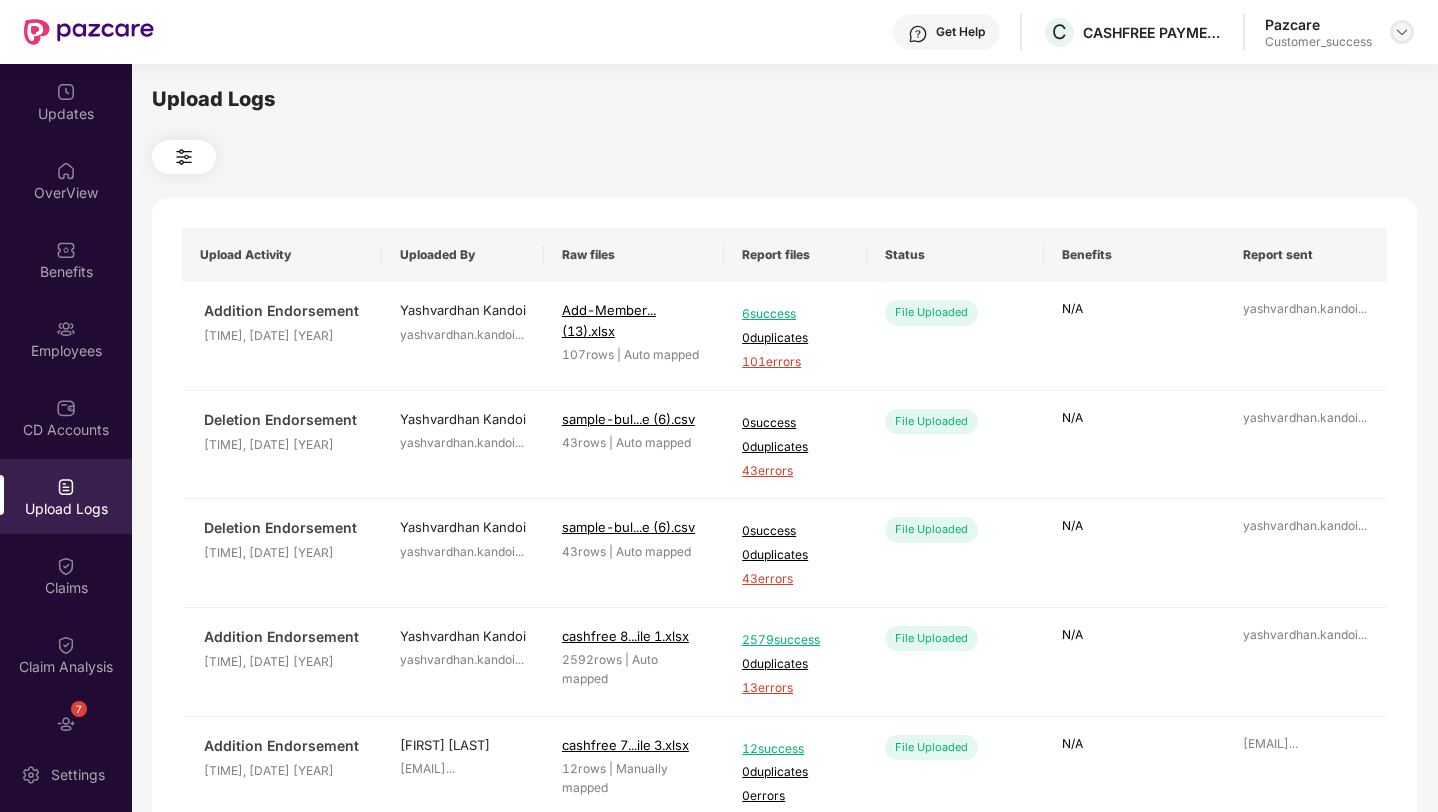click at bounding box center (1402, 32) 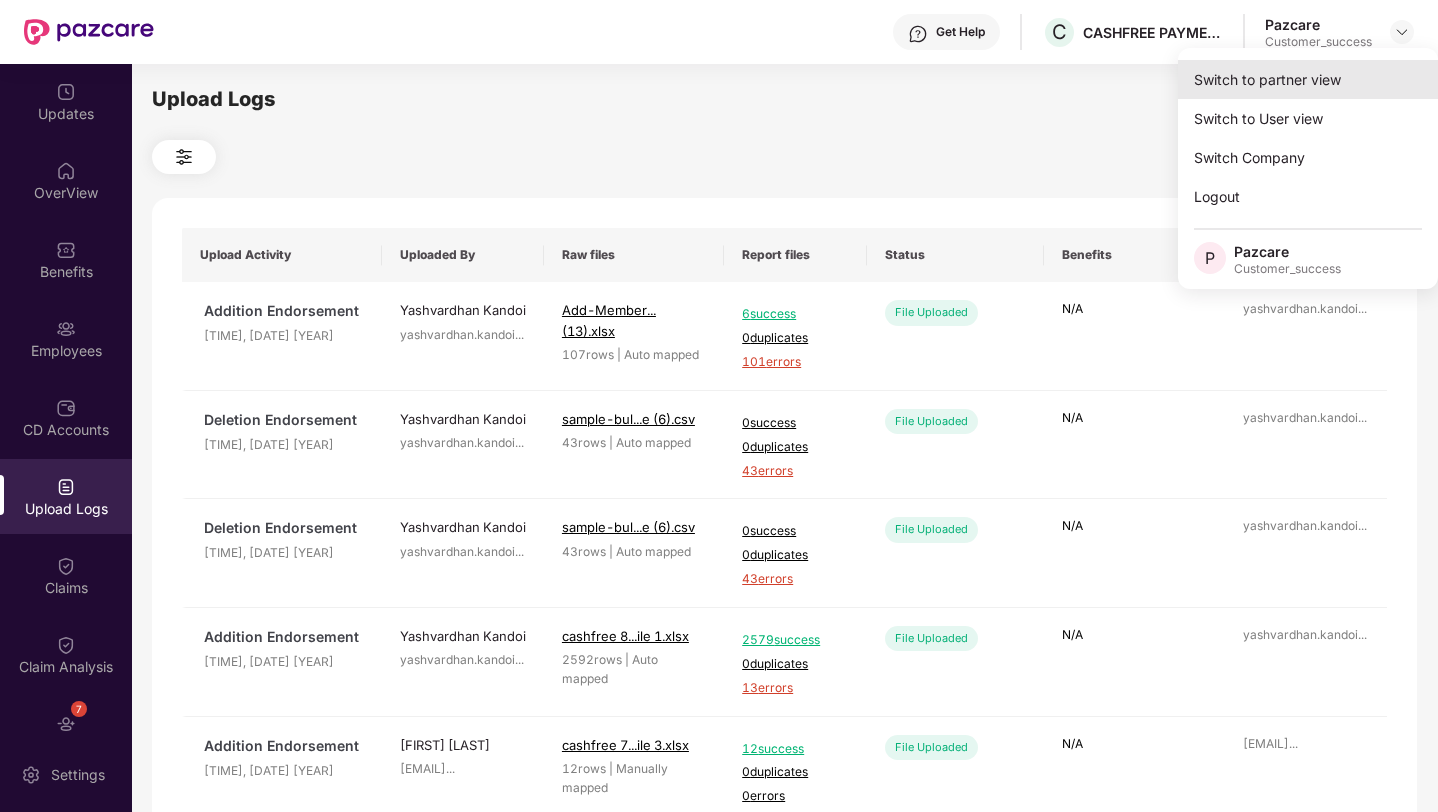 click on "Switch to partner view" at bounding box center [1308, 79] 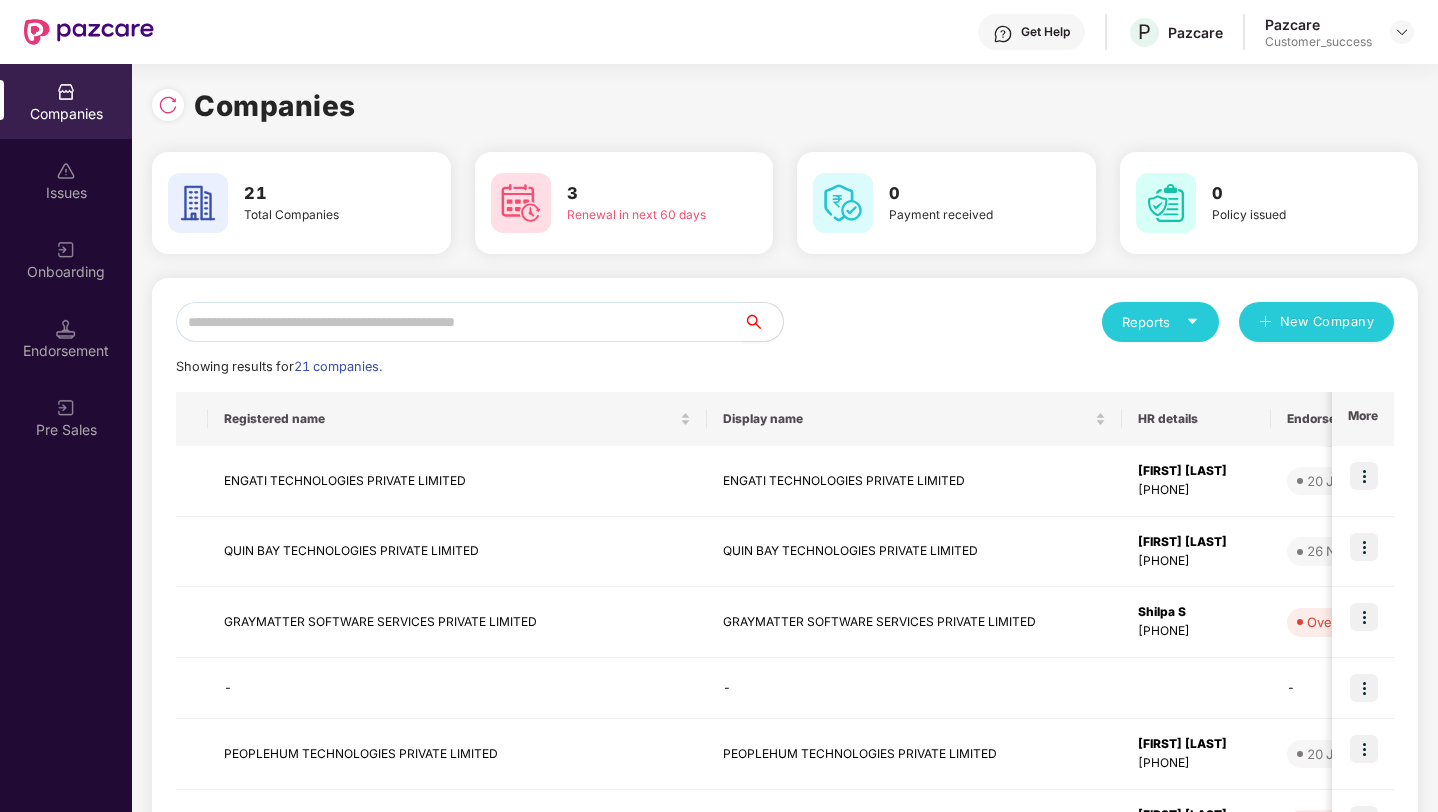 click at bounding box center (459, 322) 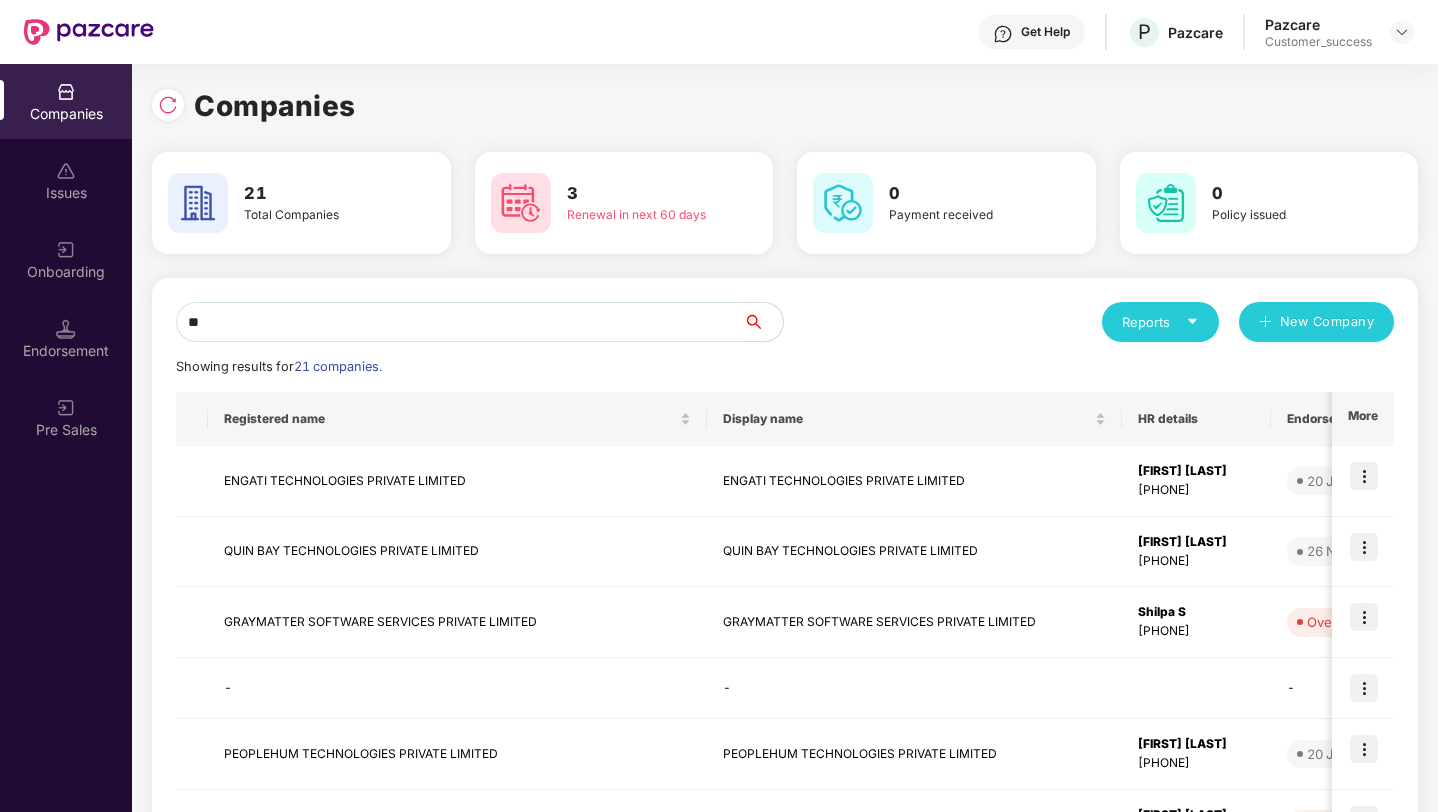 type on "*" 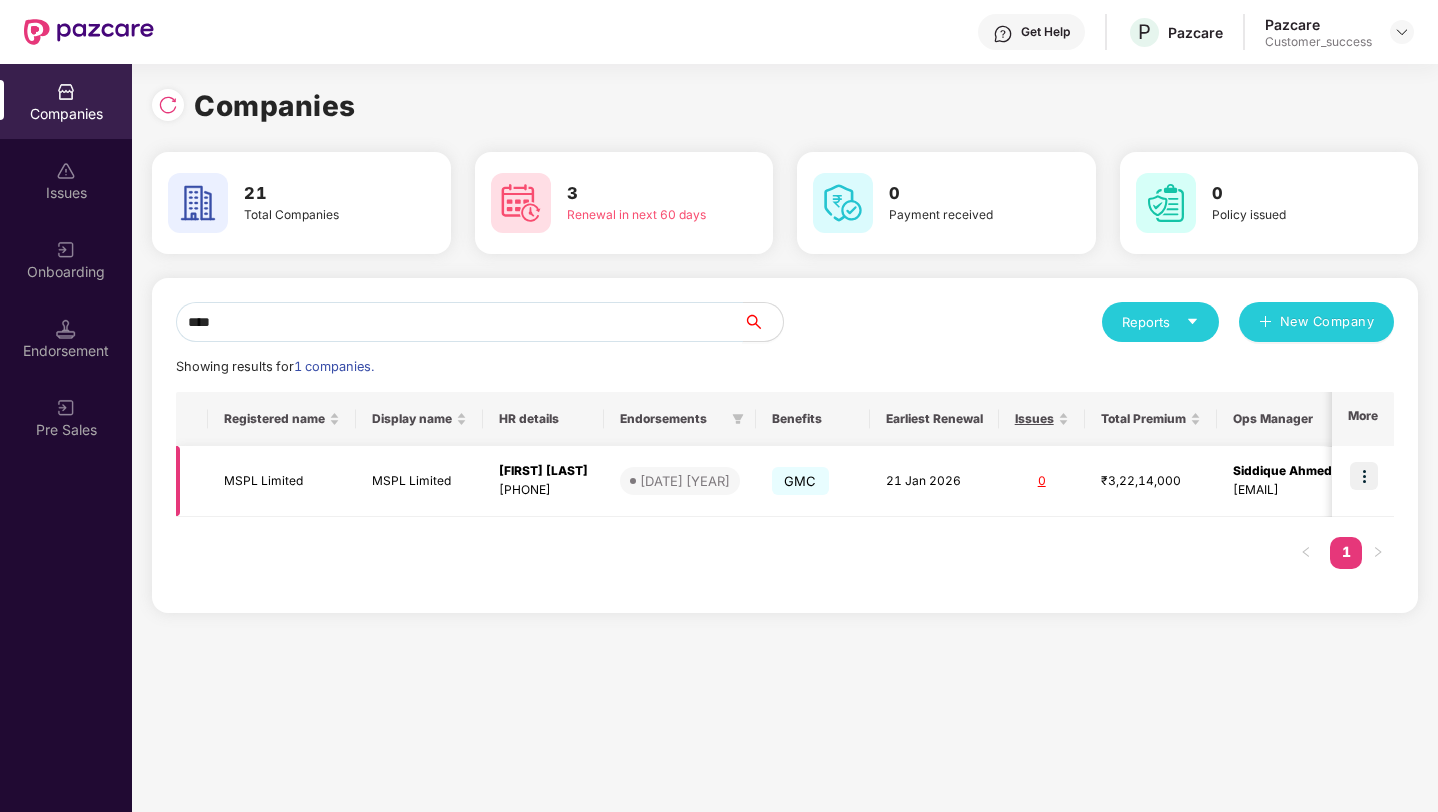 type on "****" 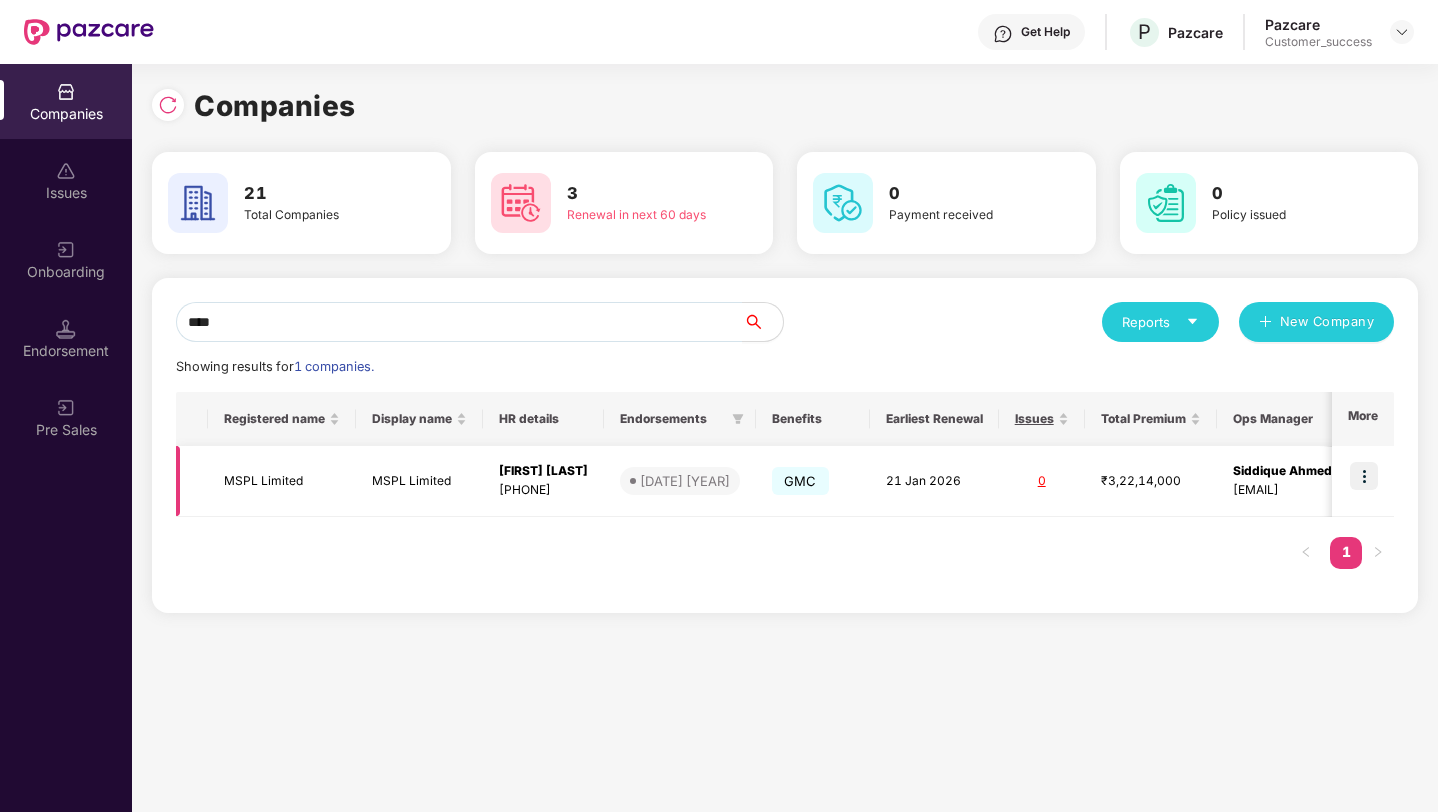 click at bounding box center (1364, 476) 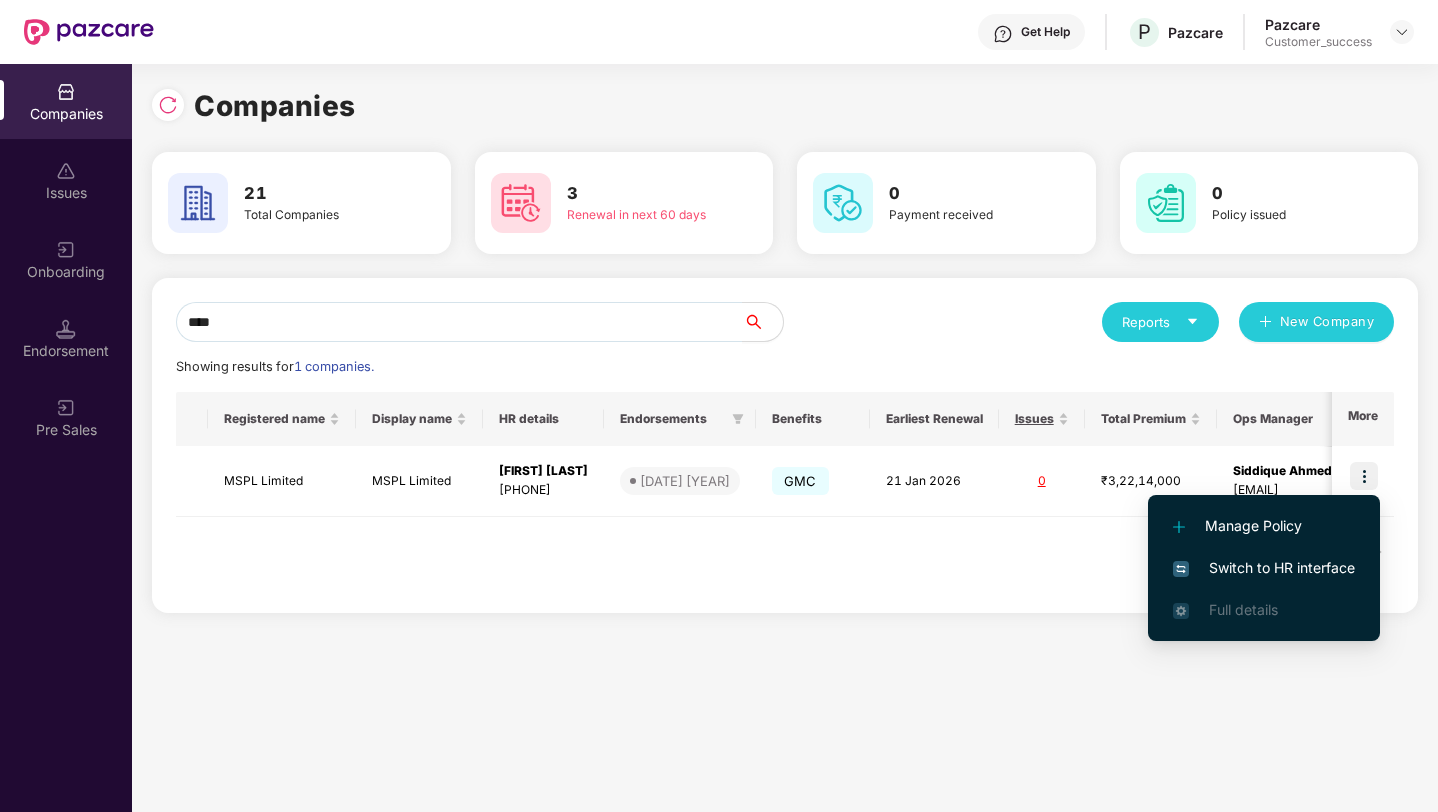 click on "Switch to HR interface" at bounding box center [1264, 568] 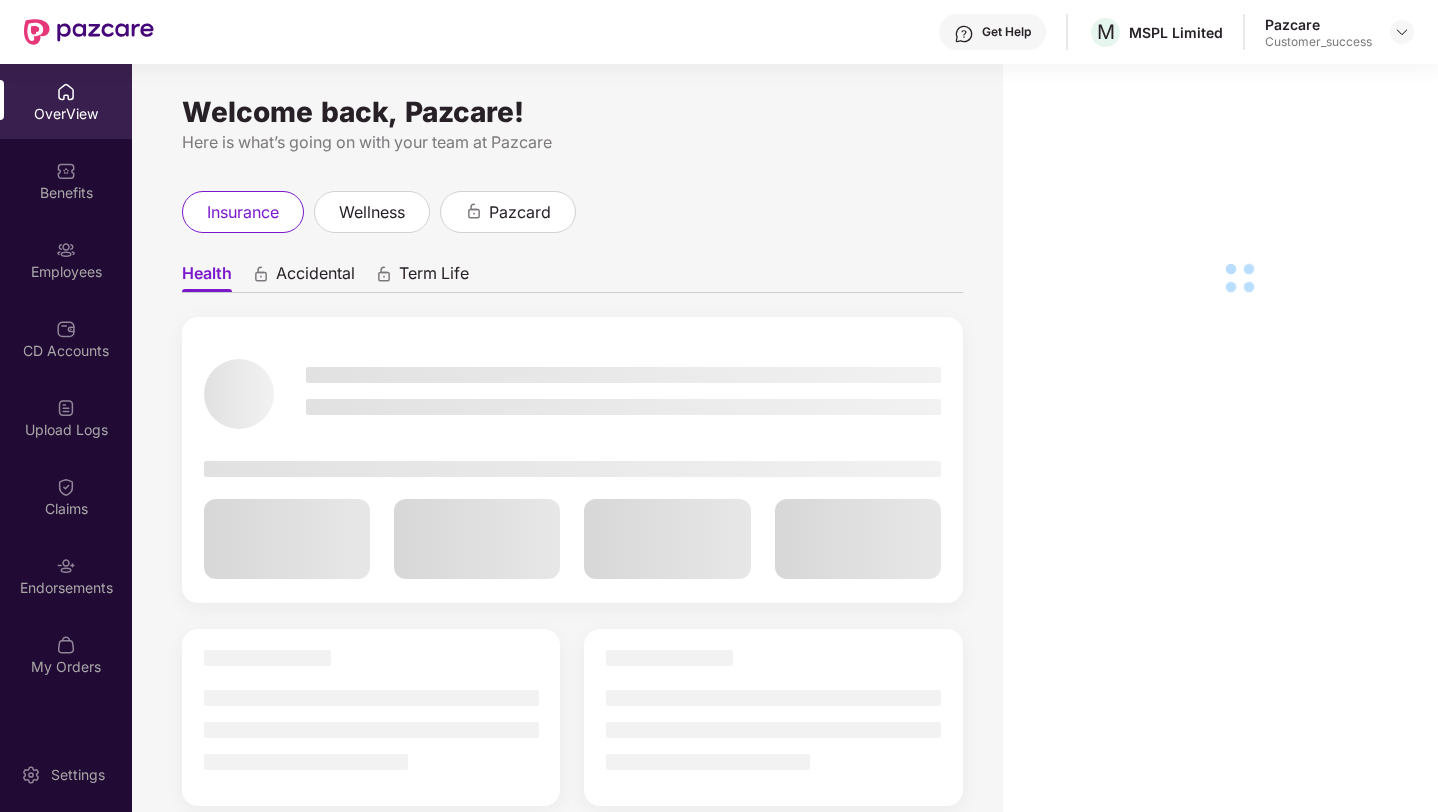 click on "Employees" at bounding box center (66, 272) 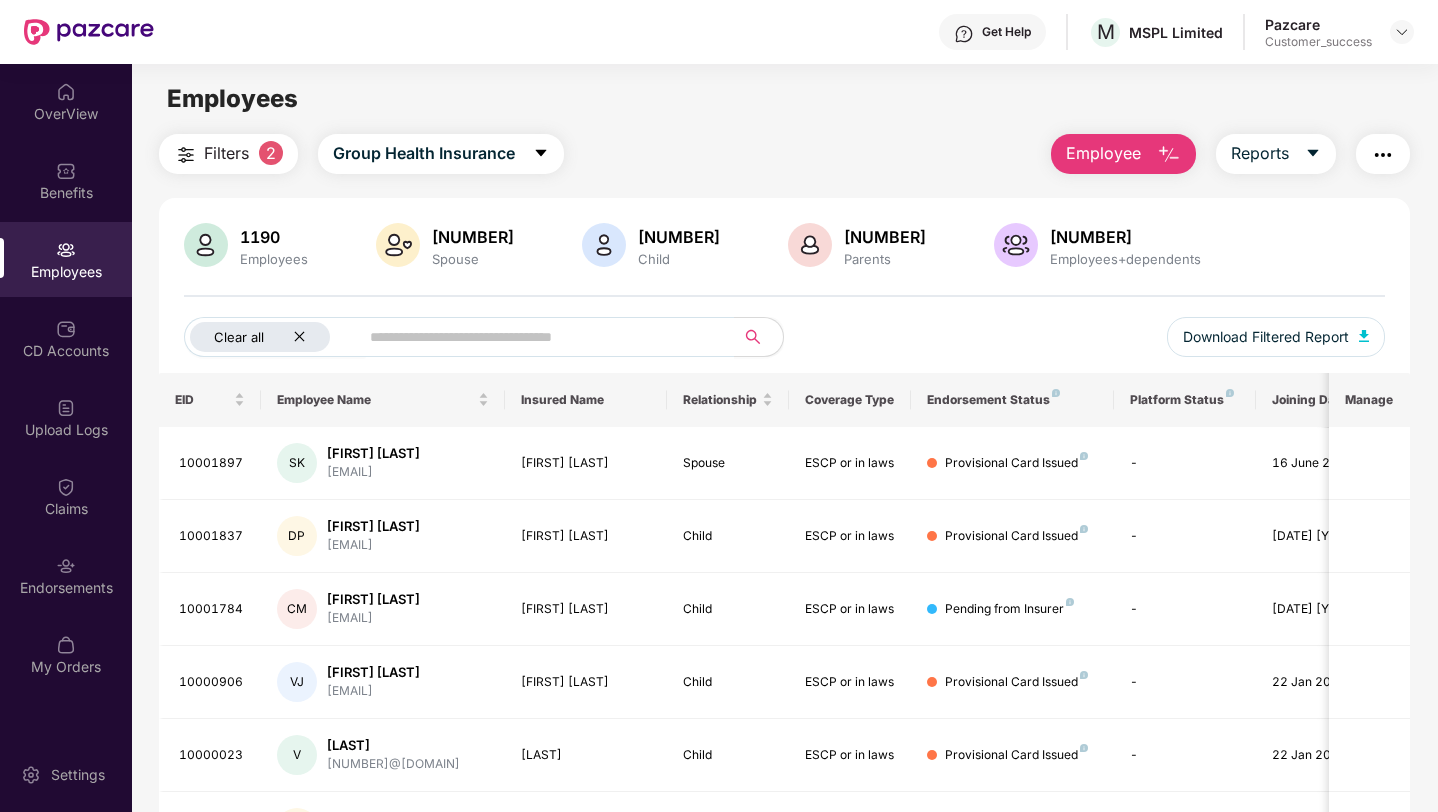 click 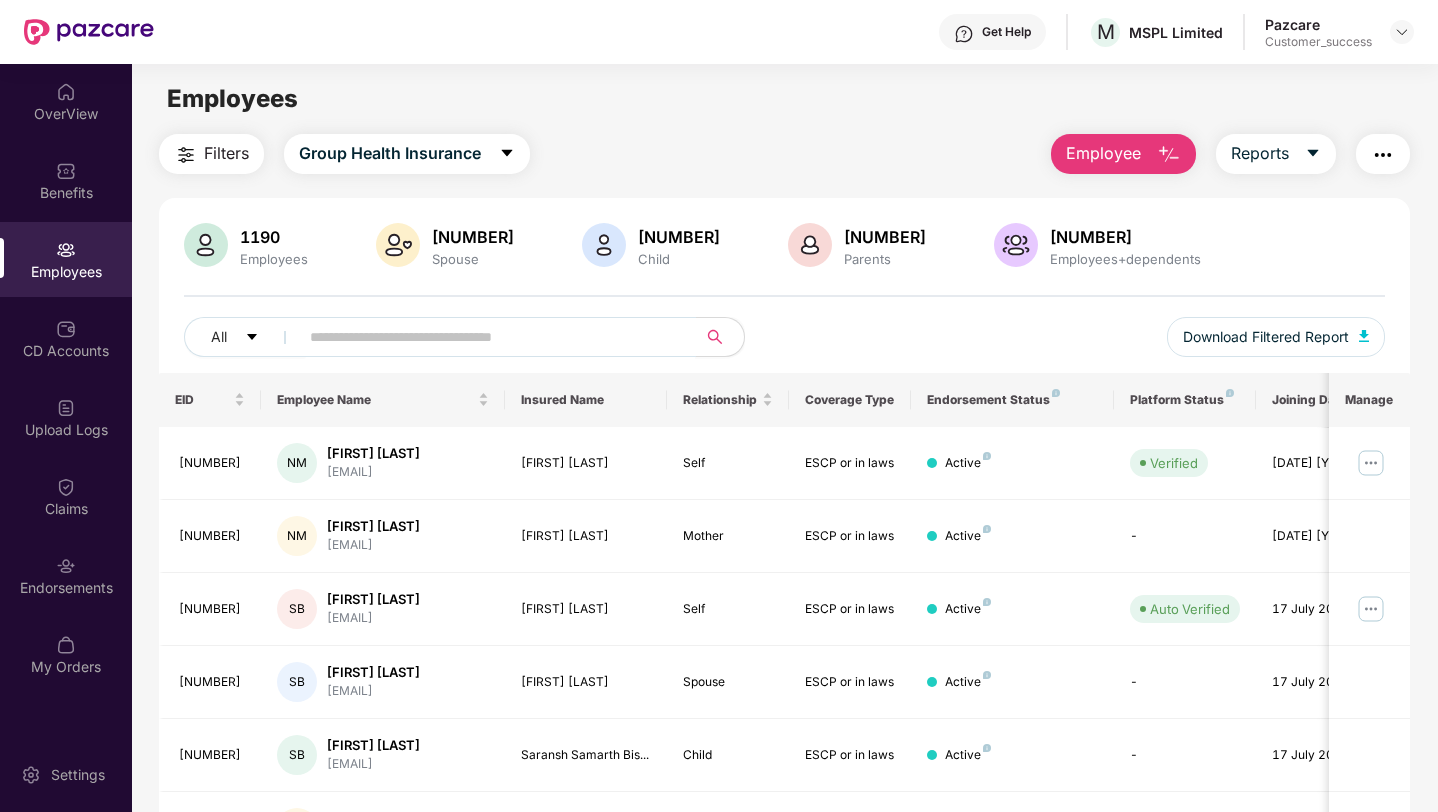 click at bounding box center [489, 337] 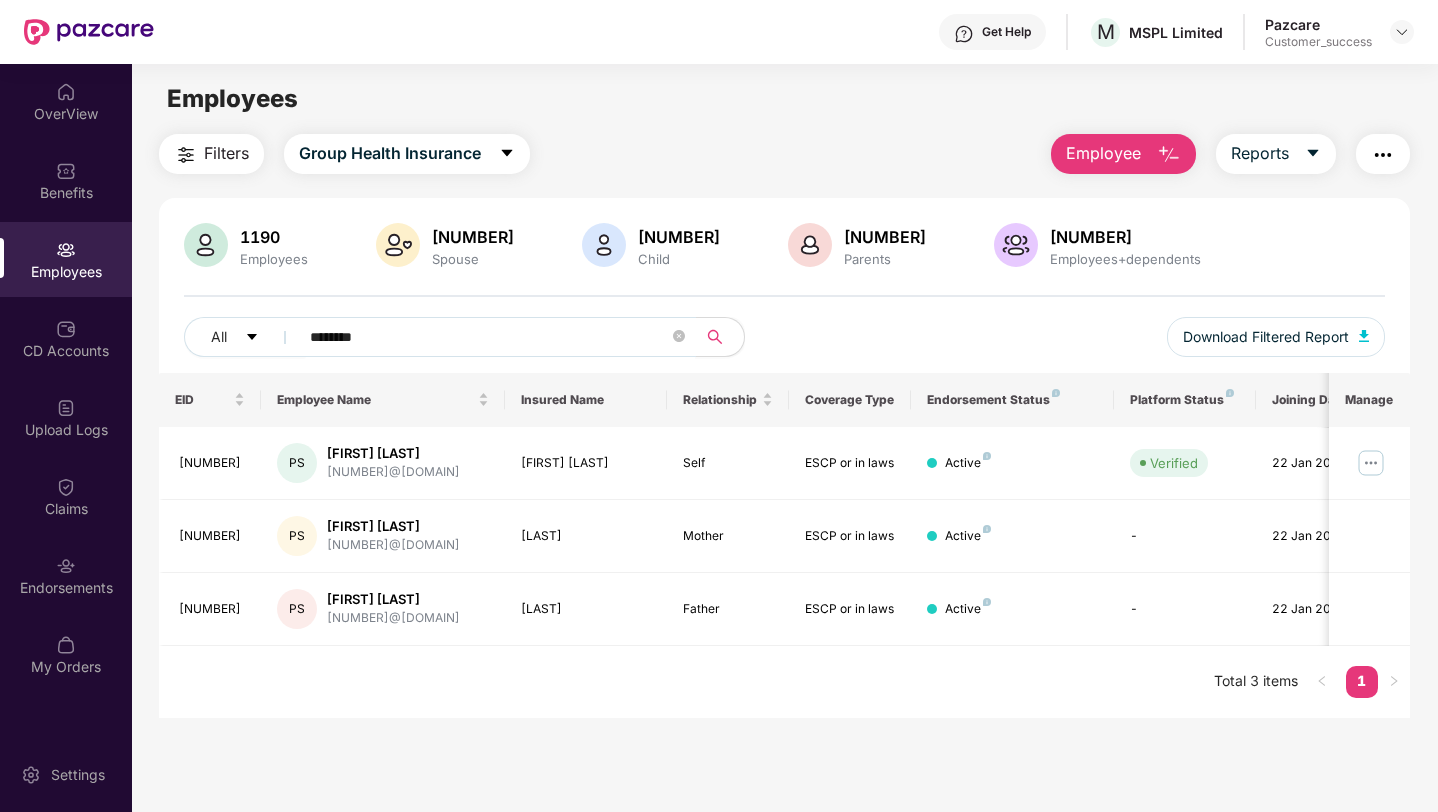 click on "********" at bounding box center [489, 337] 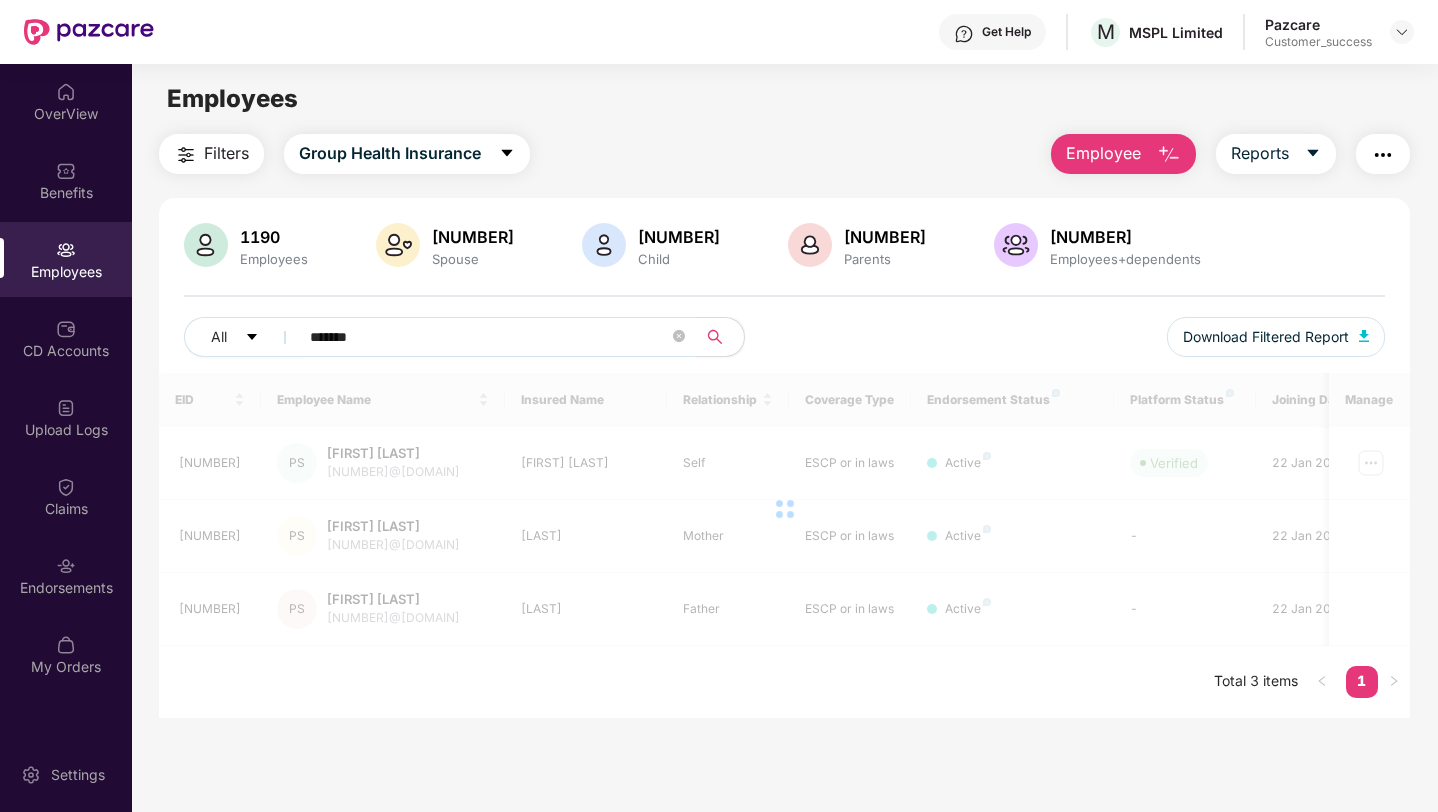 click on "*******" at bounding box center (489, 337) 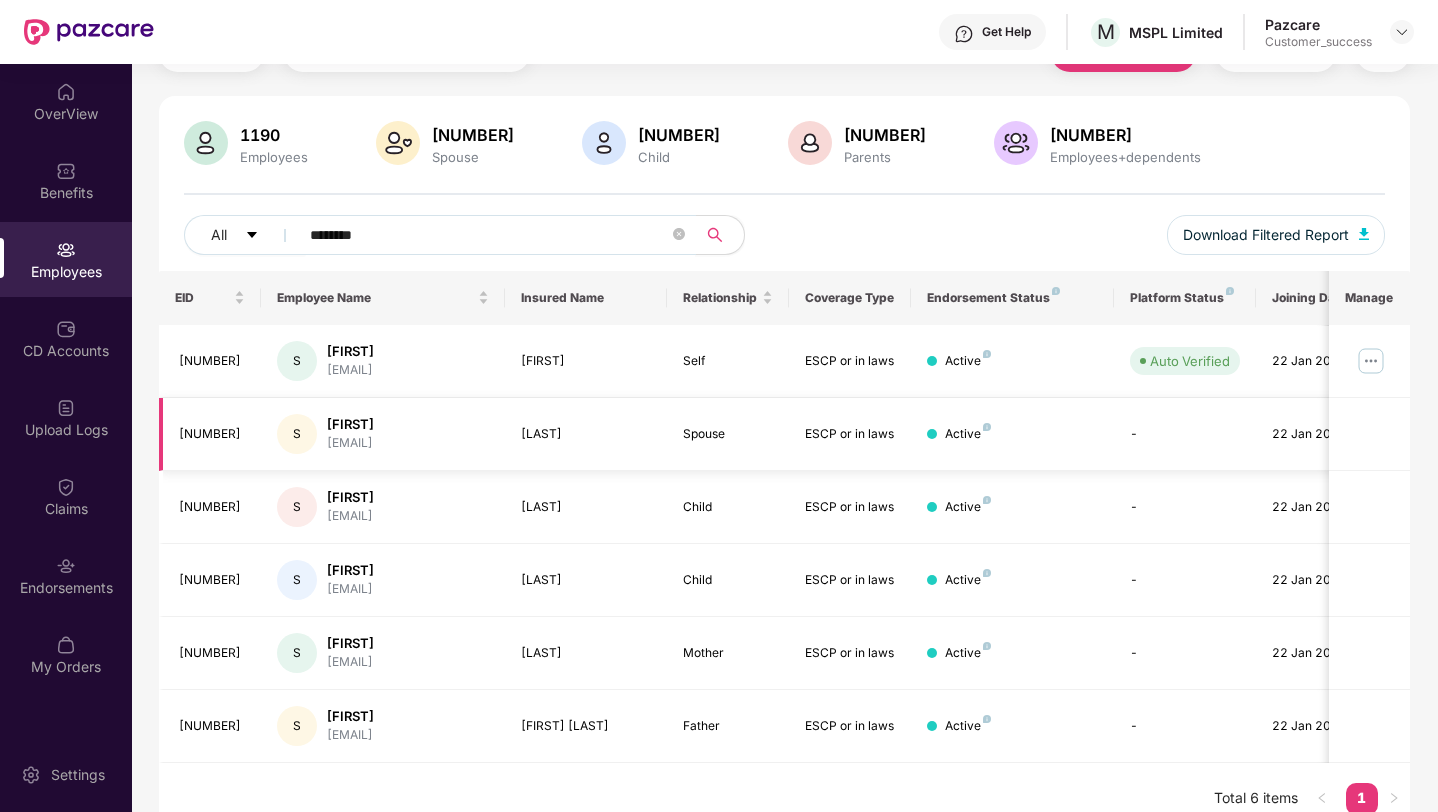 scroll, scrollTop: 125, scrollLeft: 0, axis: vertical 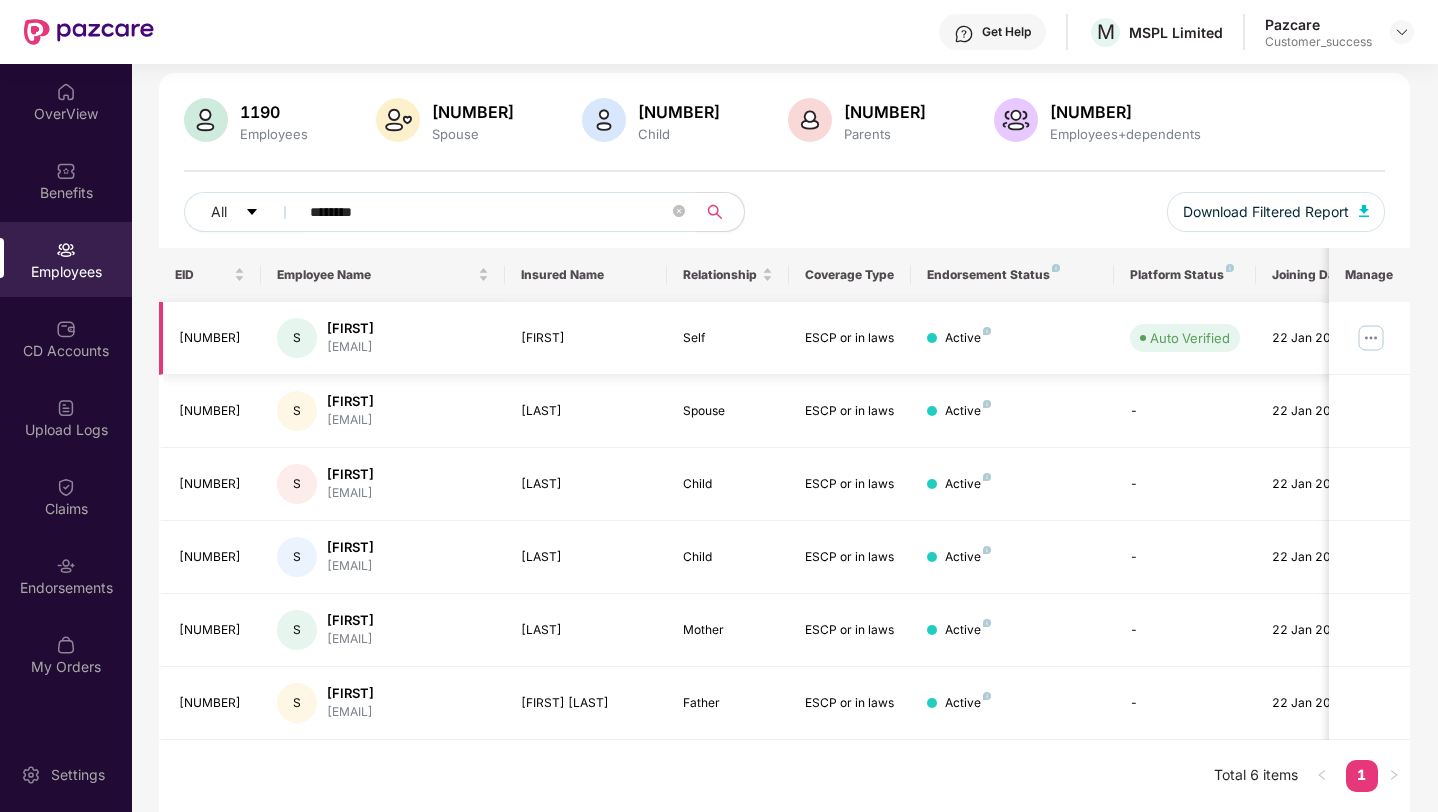 type on "********" 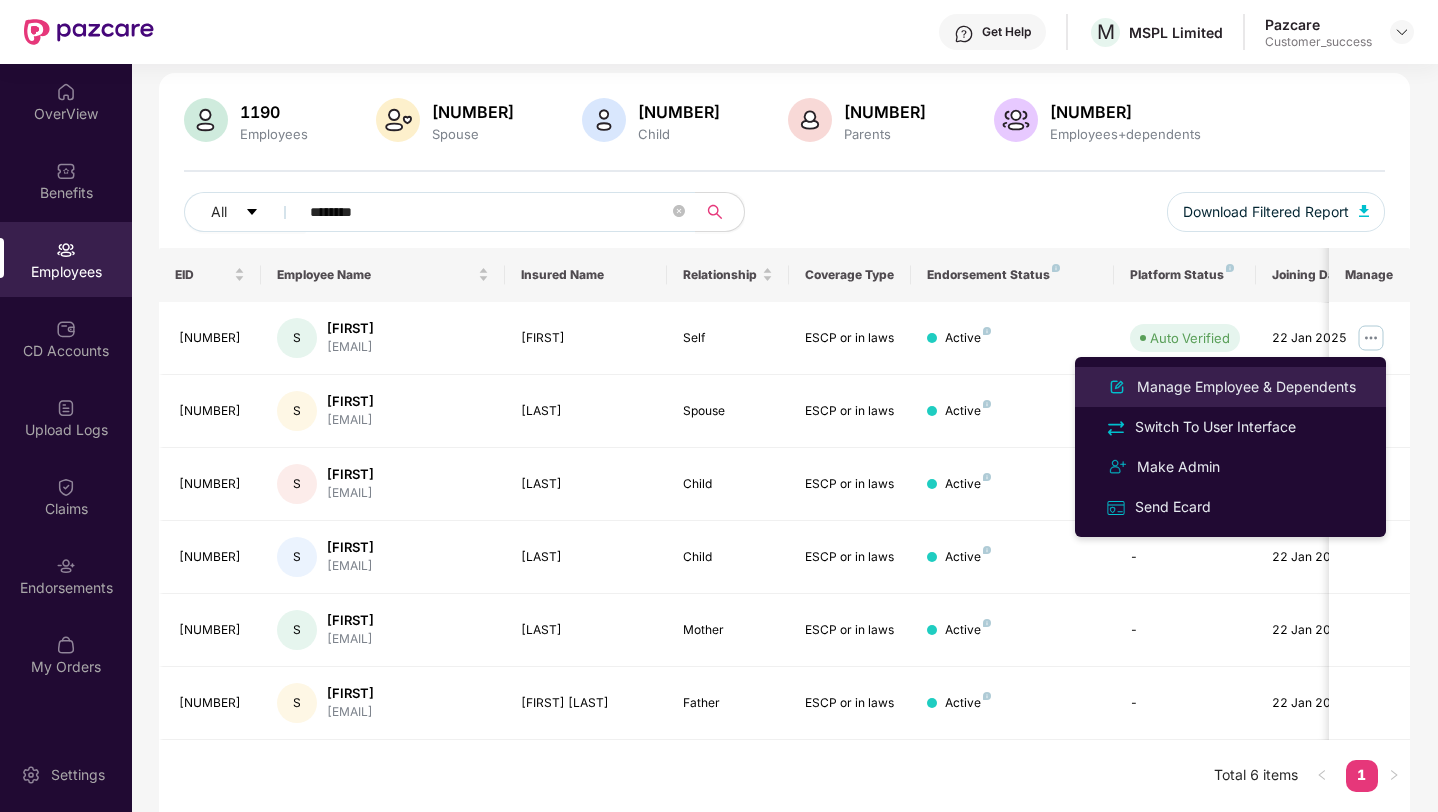 click on "Manage Employee & Dependents" at bounding box center (1230, 387) 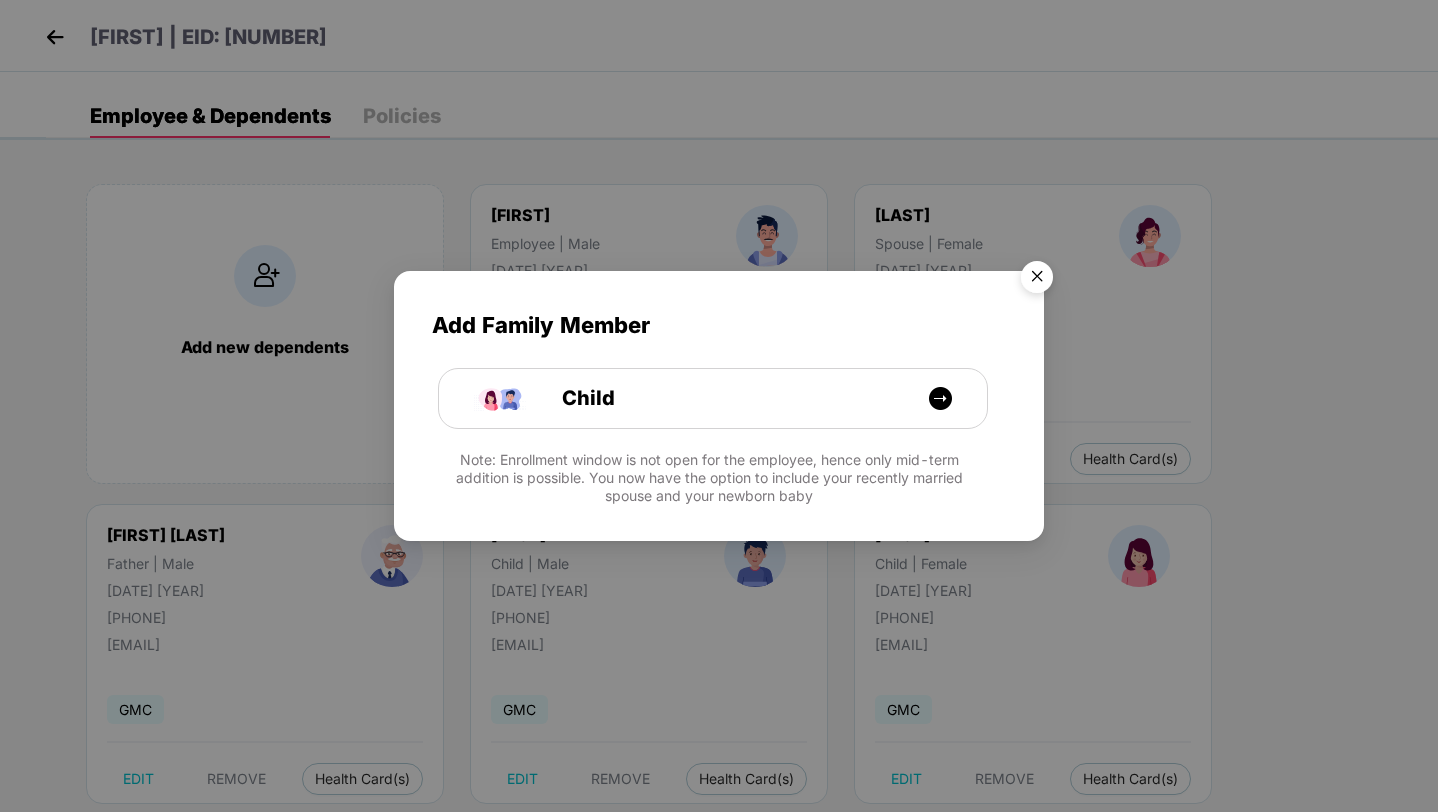 click at bounding box center (1037, 280) 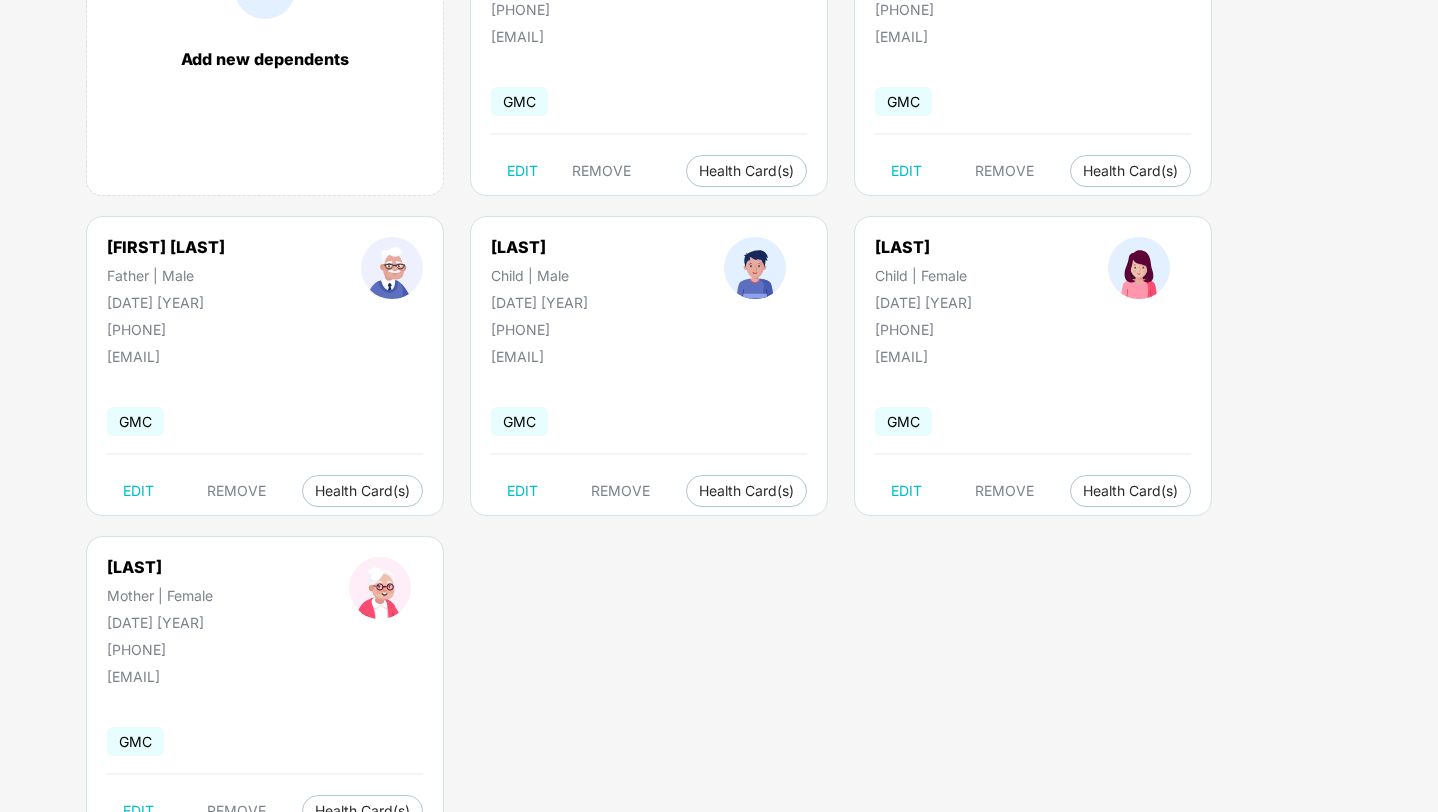scroll, scrollTop: 362, scrollLeft: 0, axis: vertical 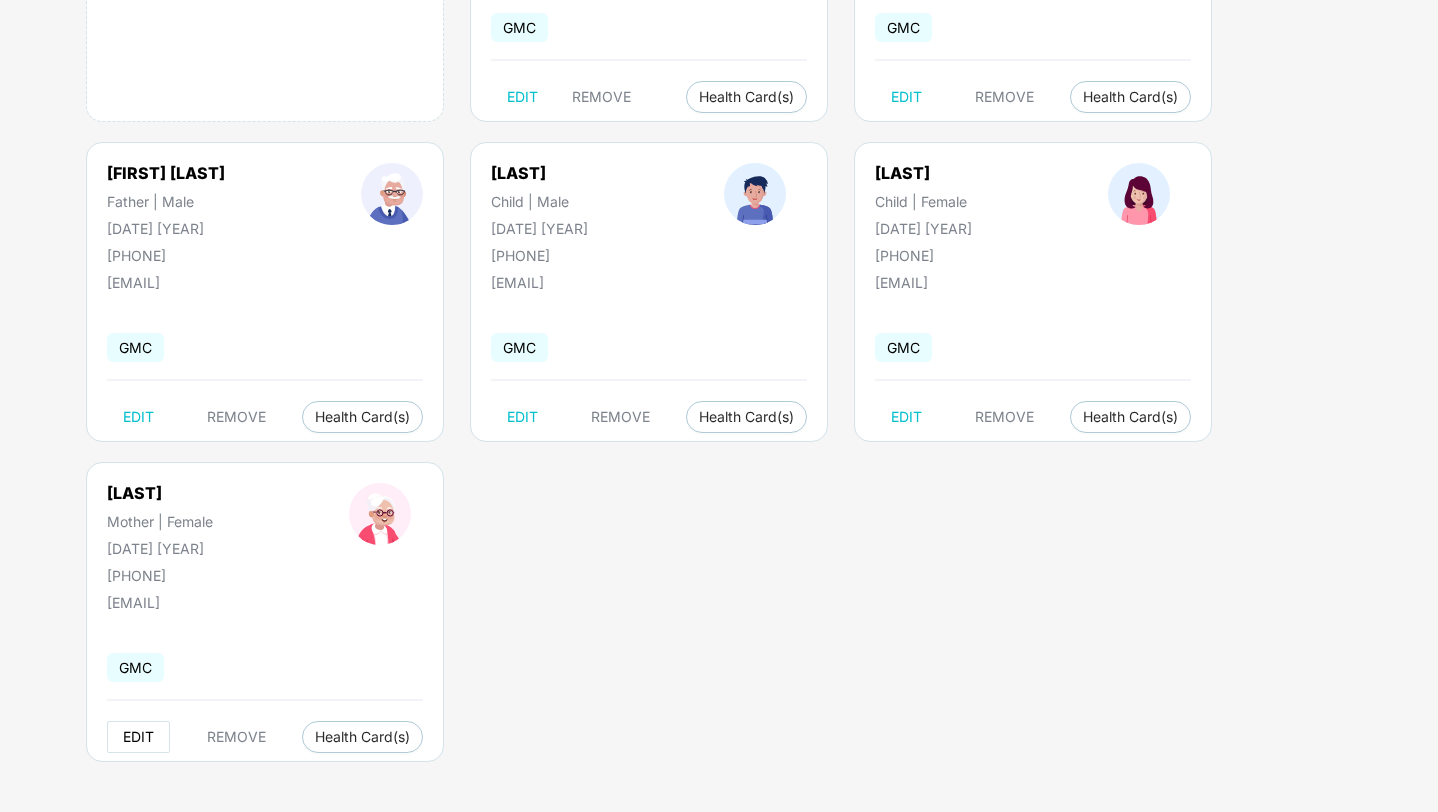 click on "EDIT" at bounding box center (138, 737) 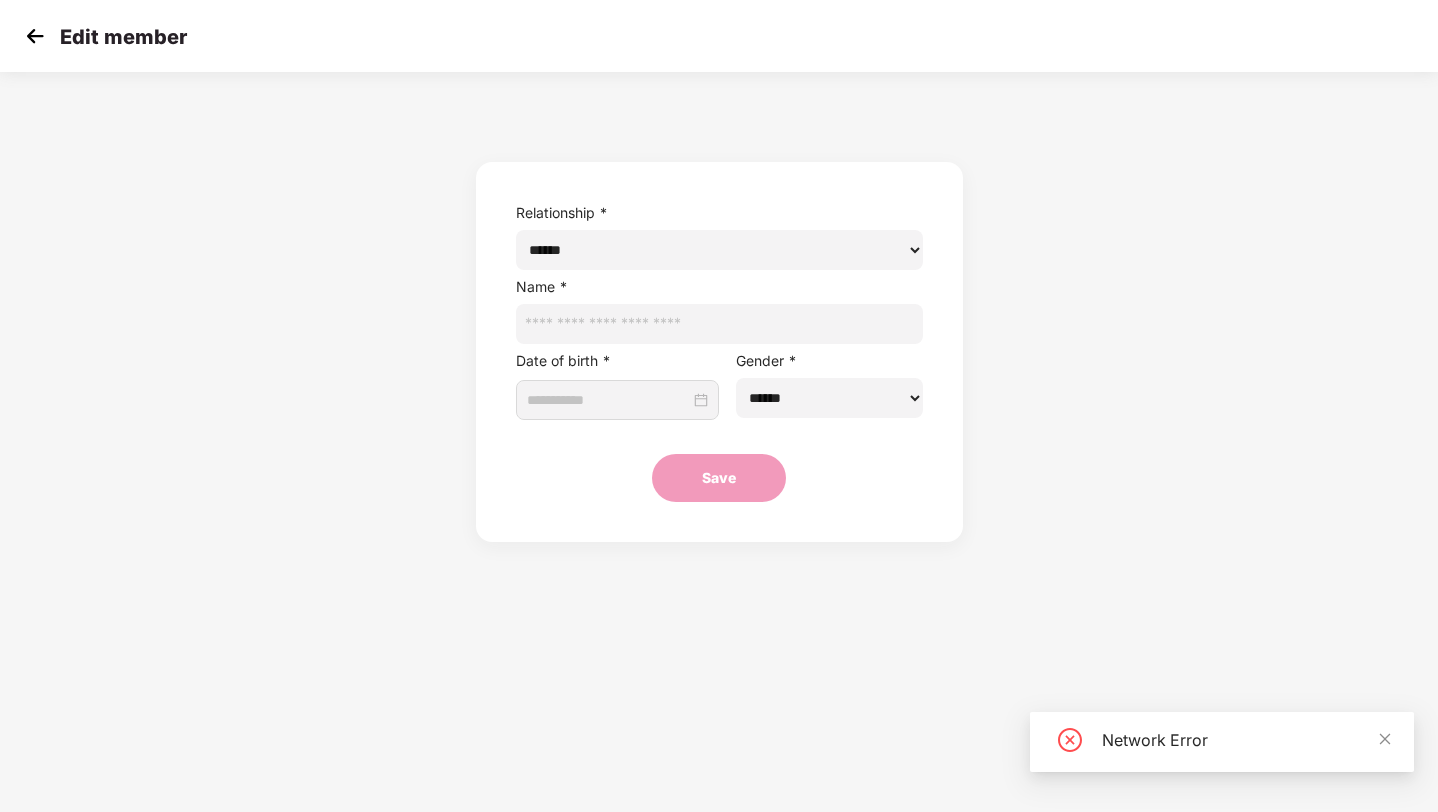 select on "******" 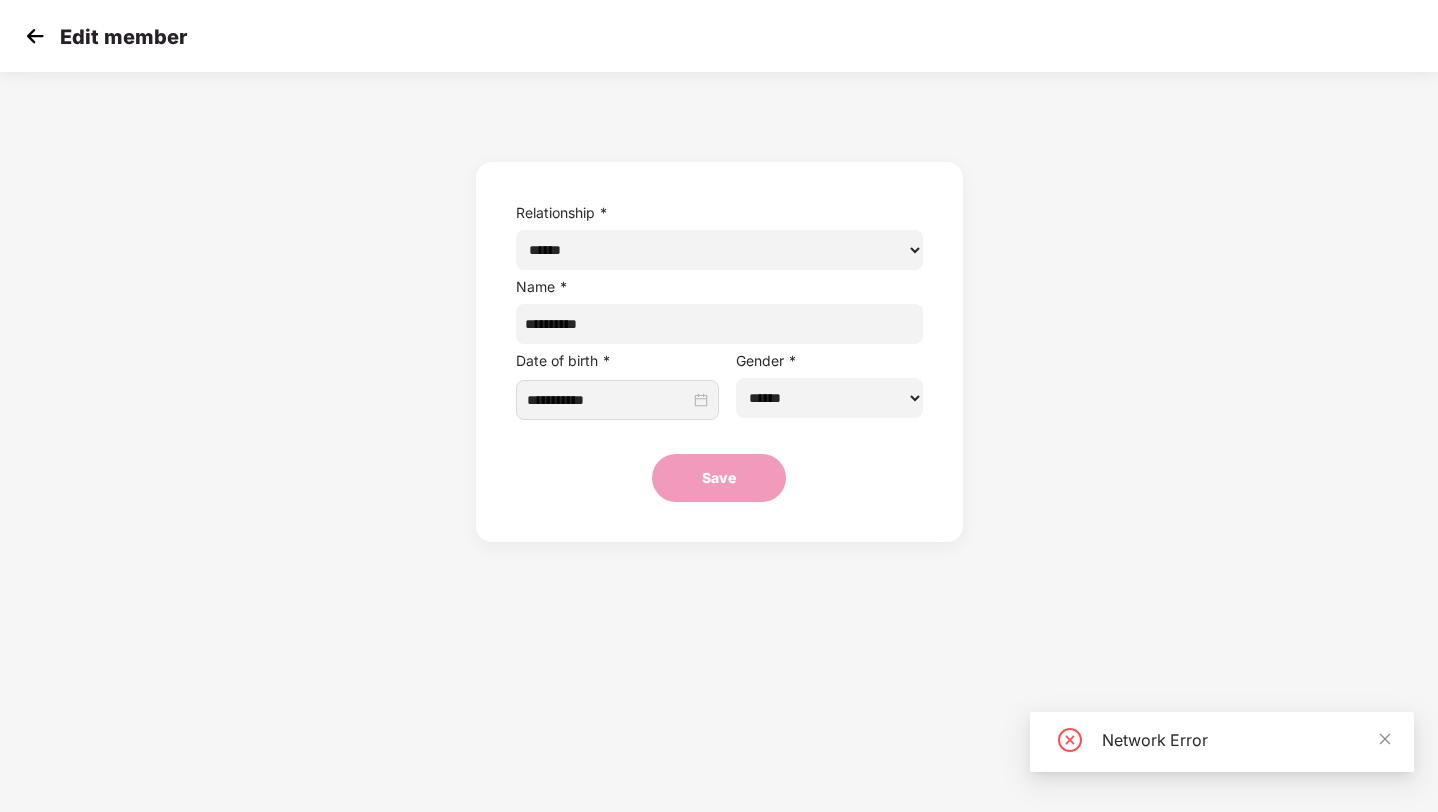 scroll, scrollTop: 0, scrollLeft: 0, axis: both 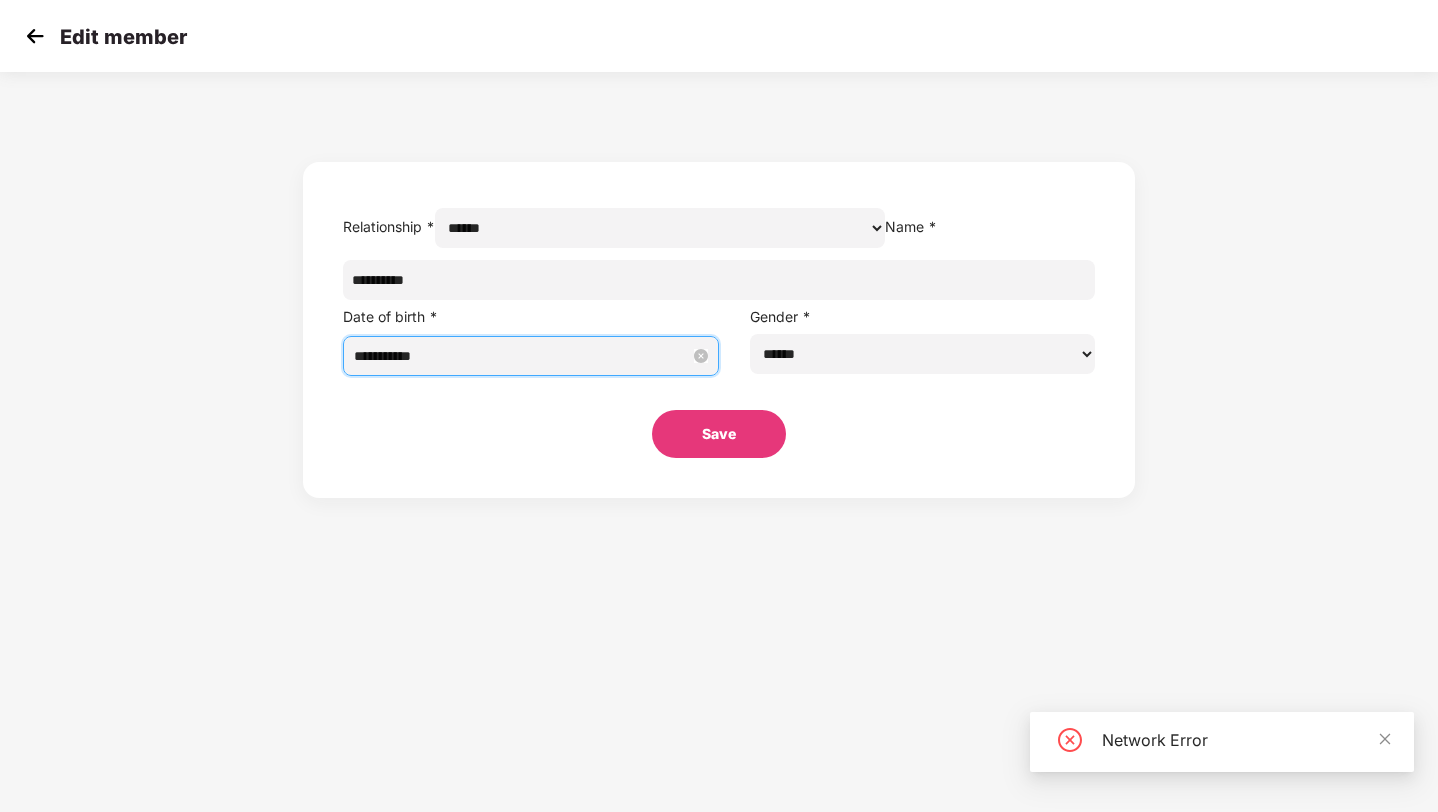 click on "**********" at bounding box center [522, 356] 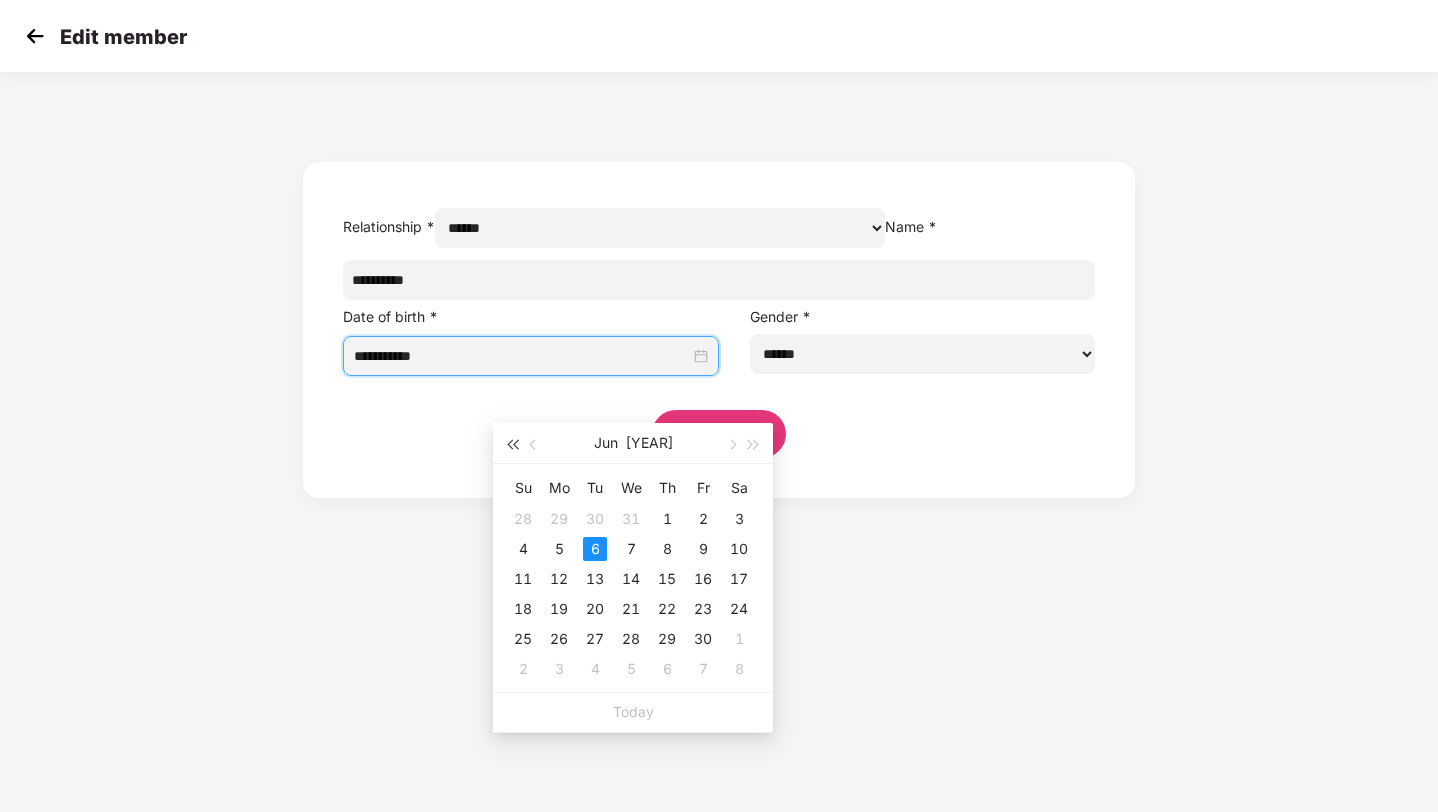 click at bounding box center (512, 443) 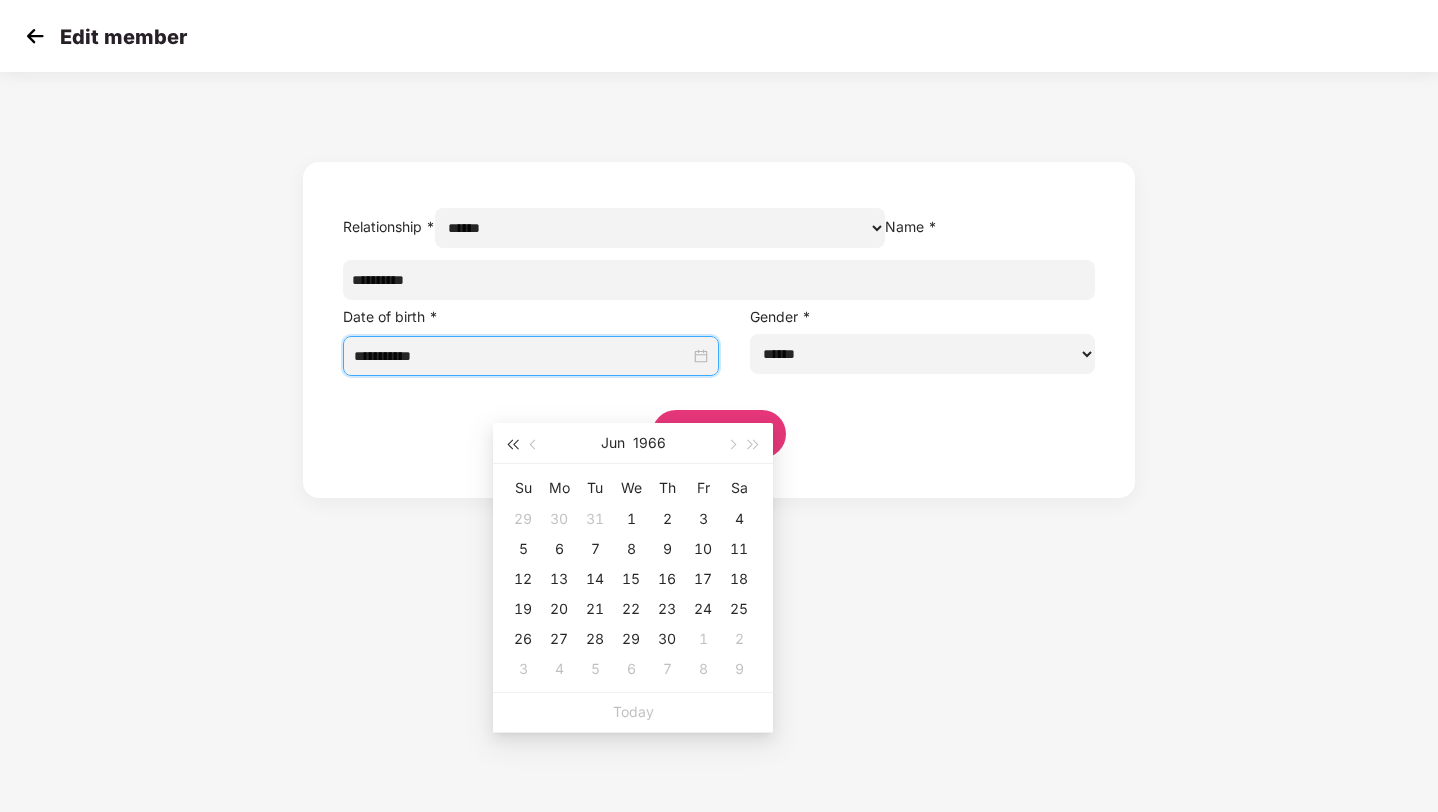 click at bounding box center [512, 443] 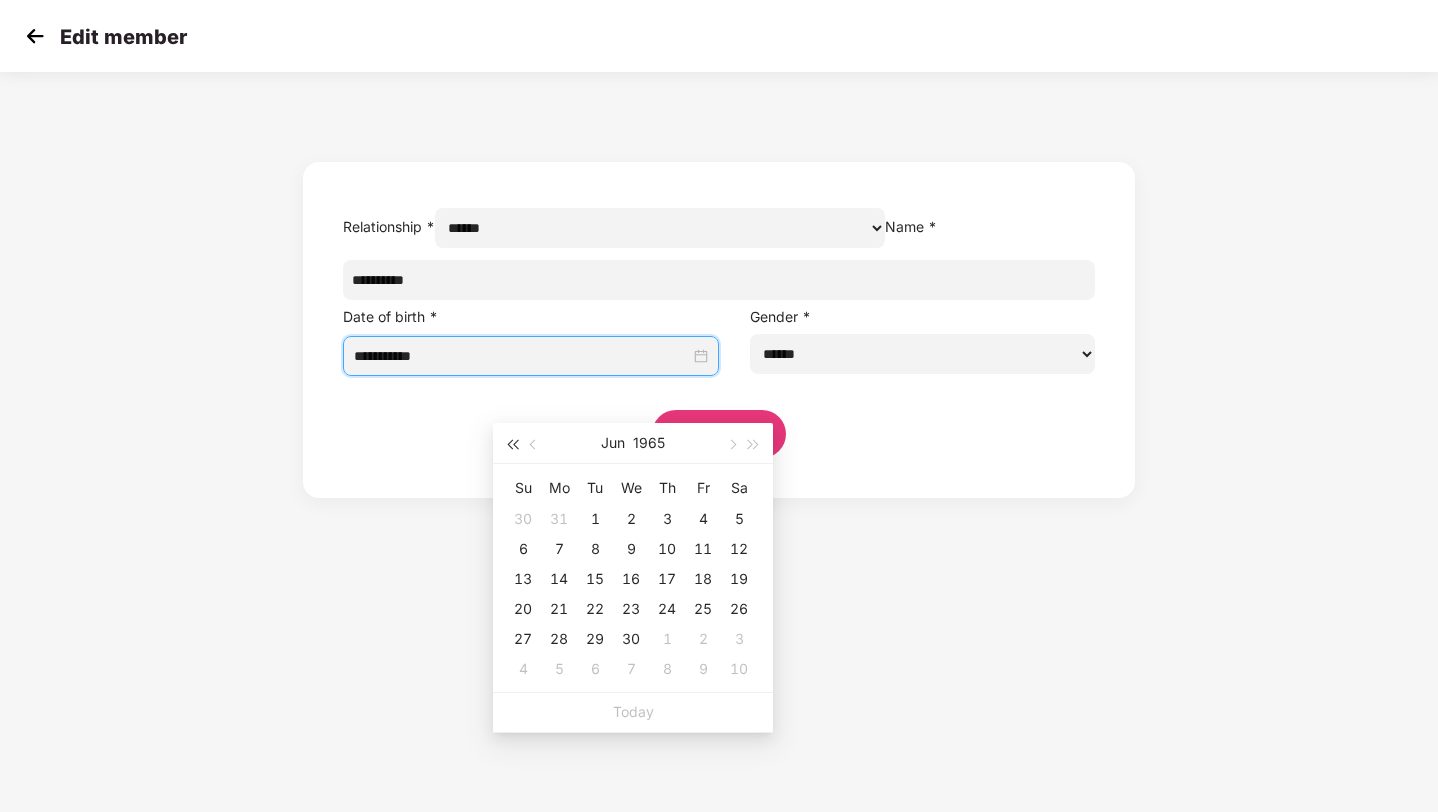 click at bounding box center [512, 443] 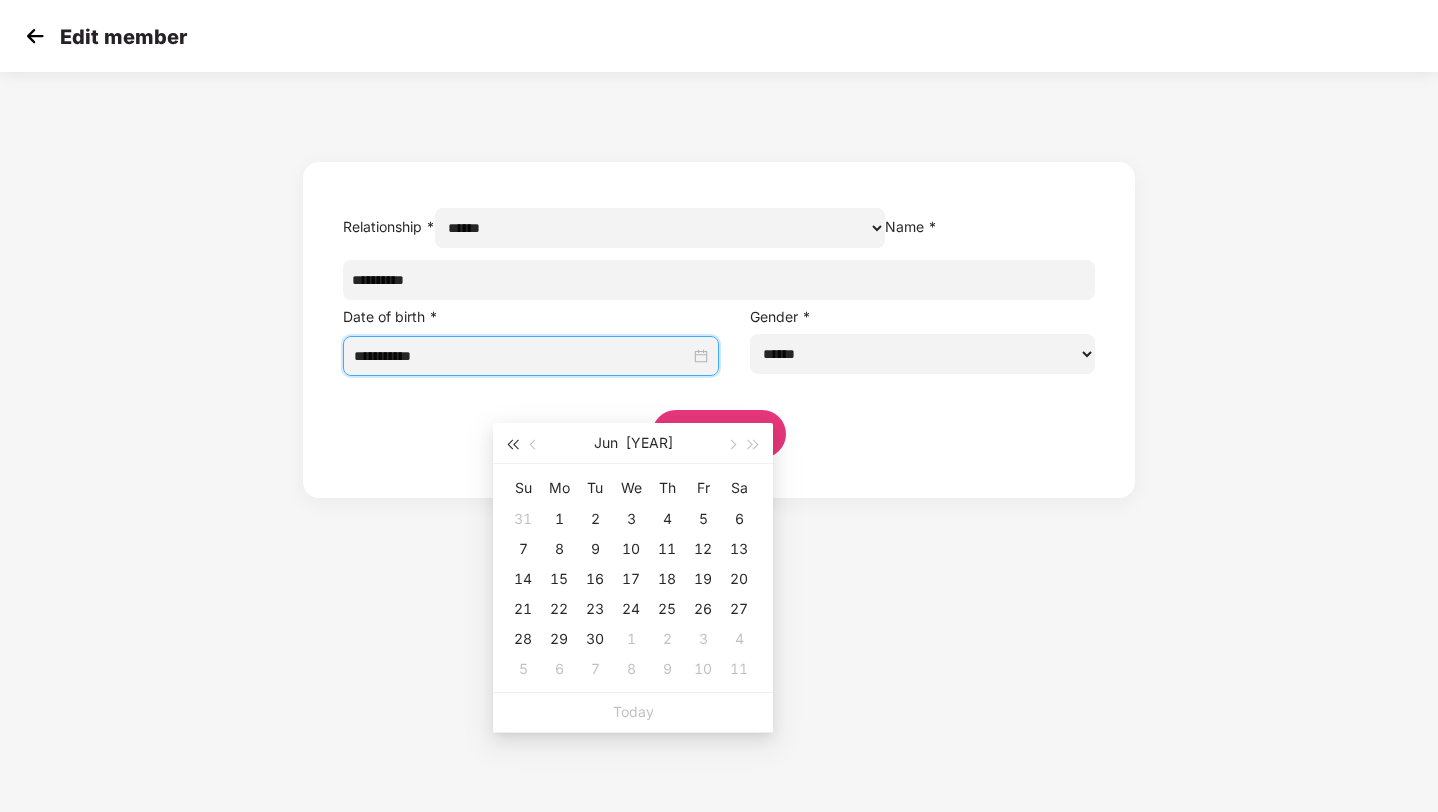 click at bounding box center (512, 443) 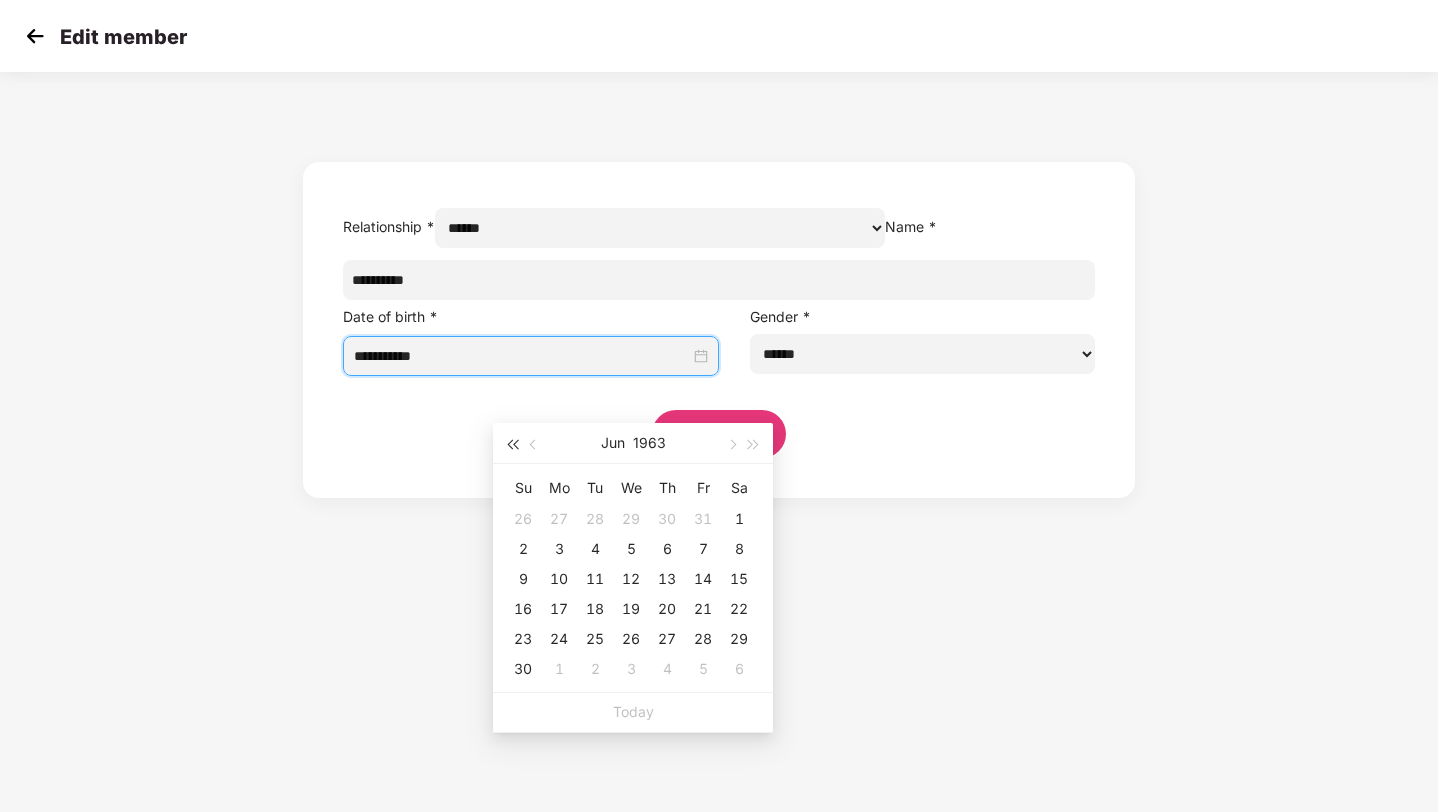 click at bounding box center (512, 443) 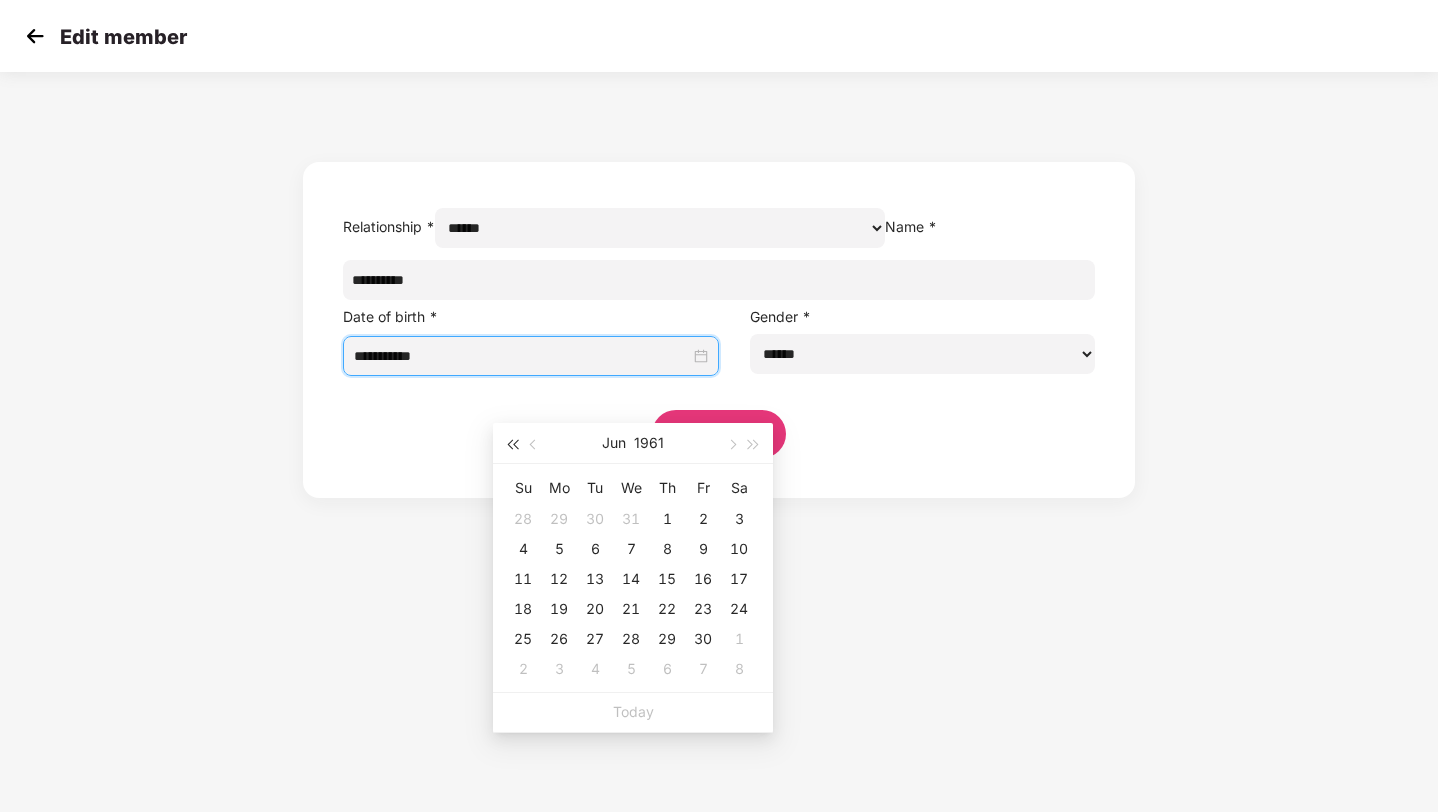 click at bounding box center [512, 443] 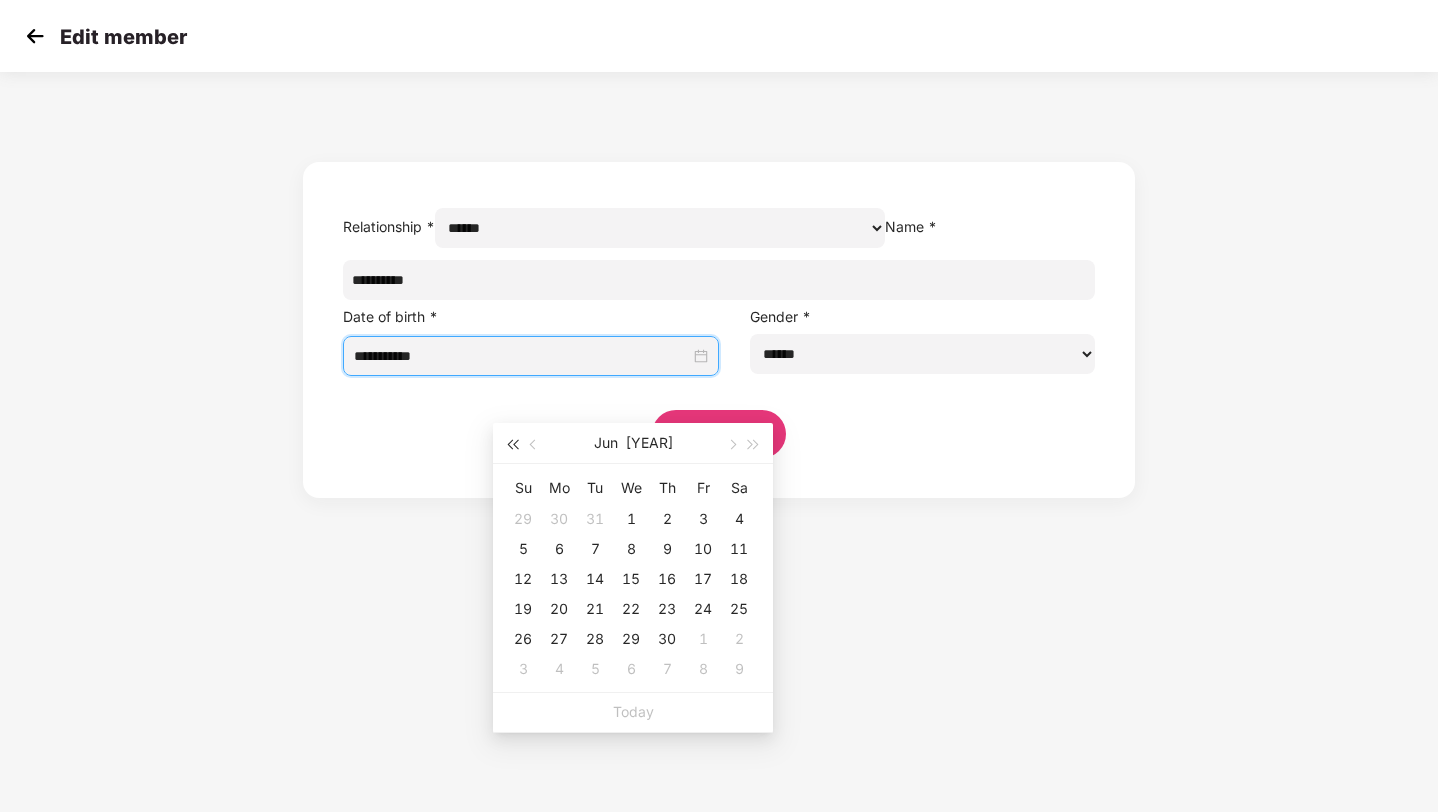 click at bounding box center [512, 443] 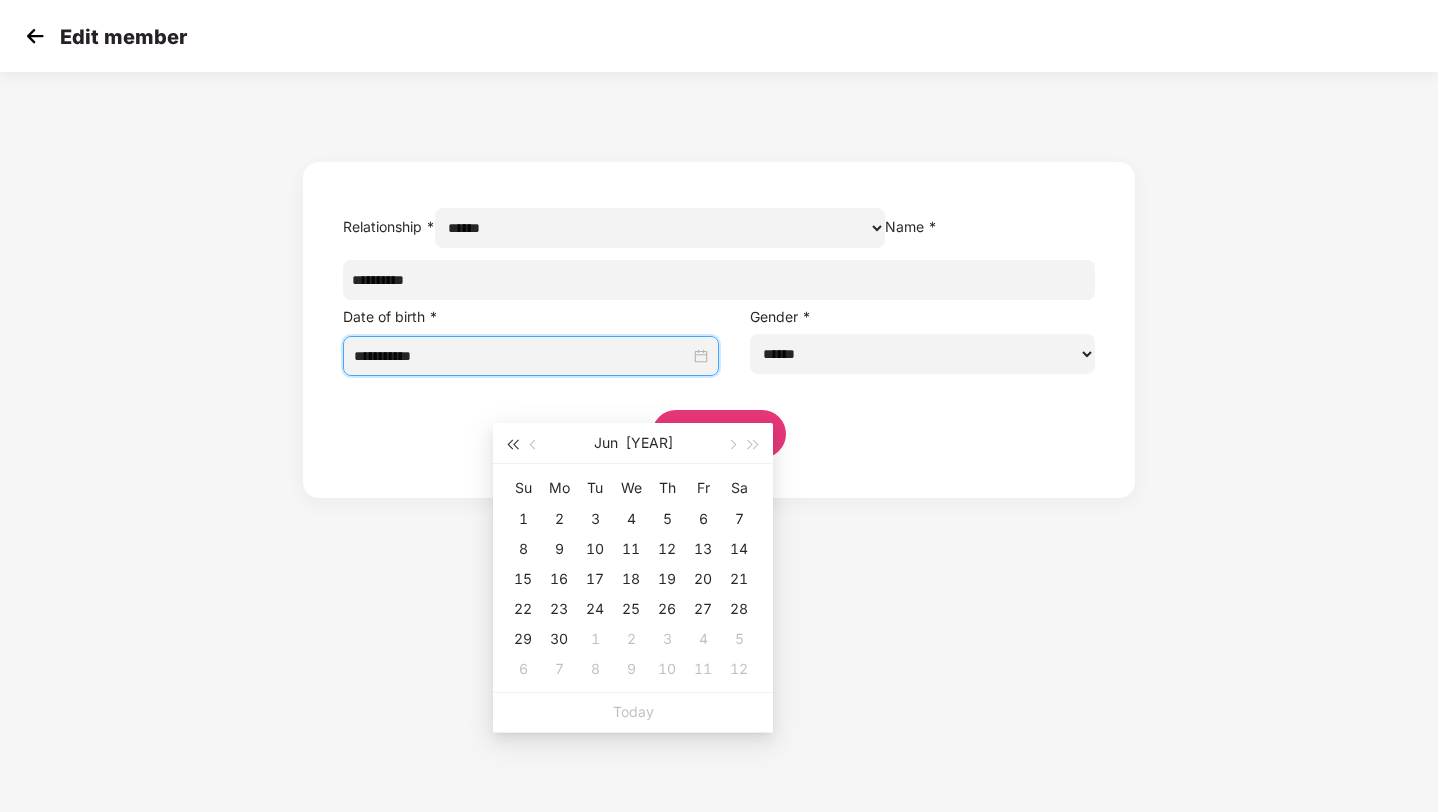 click at bounding box center (512, 443) 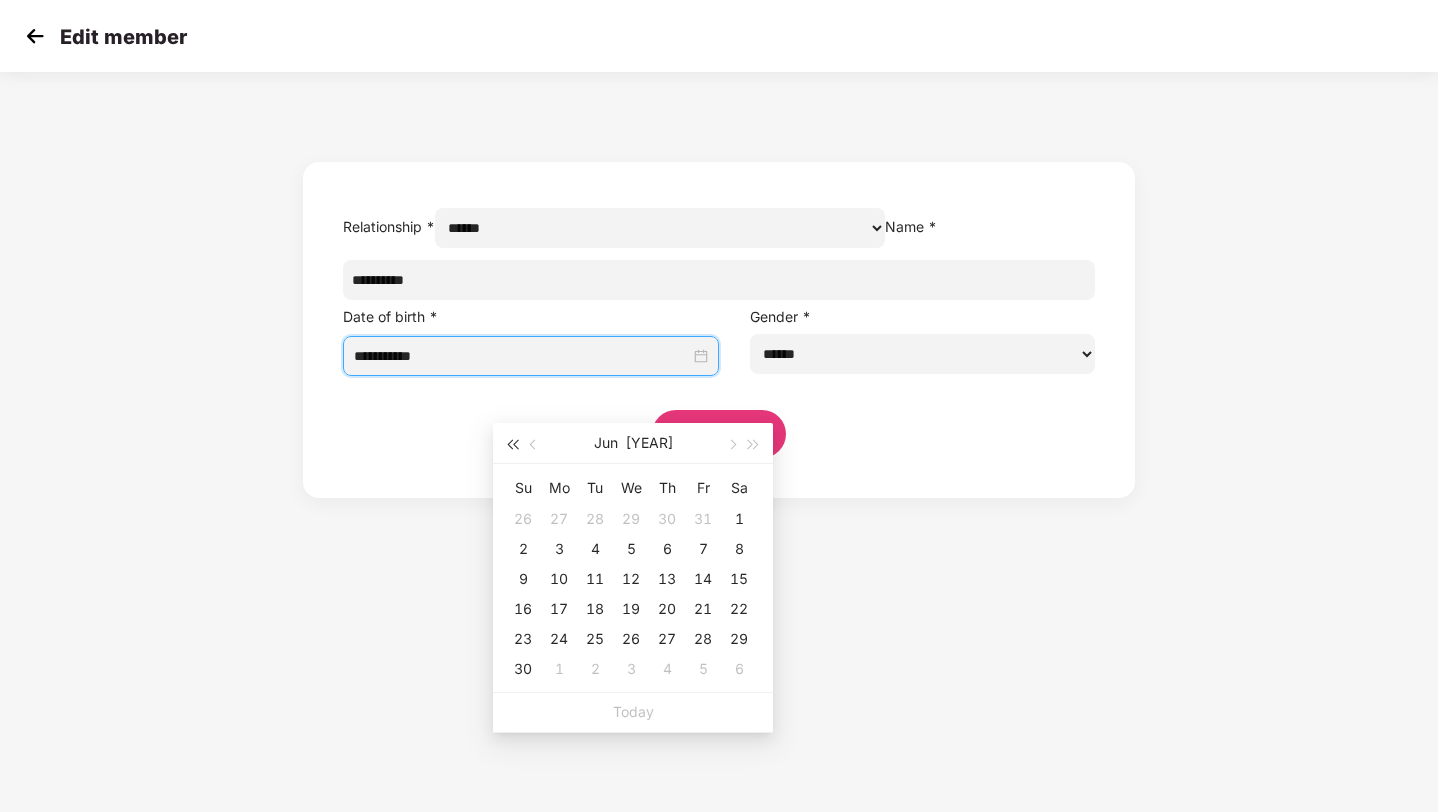 click at bounding box center (512, 443) 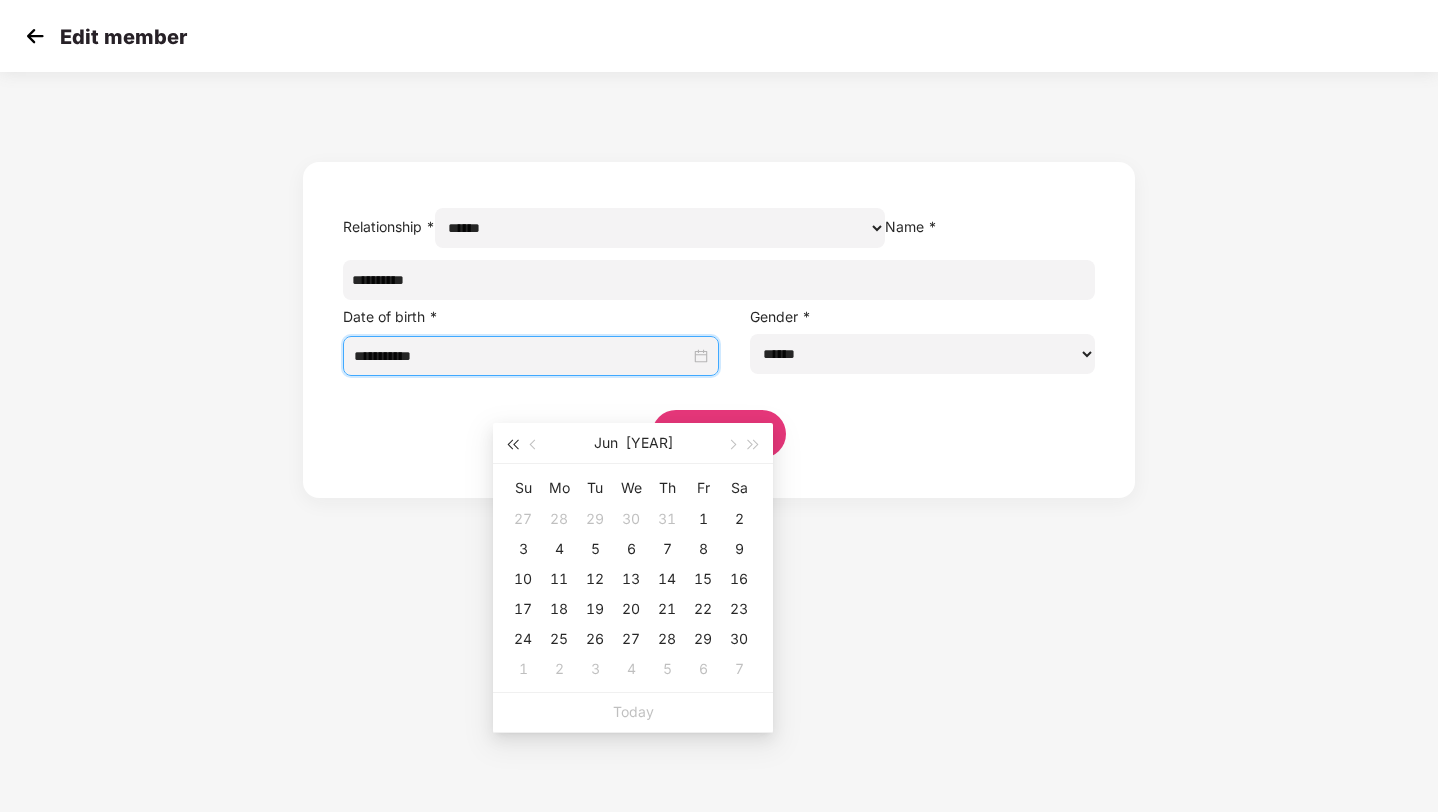 click at bounding box center (512, 443) 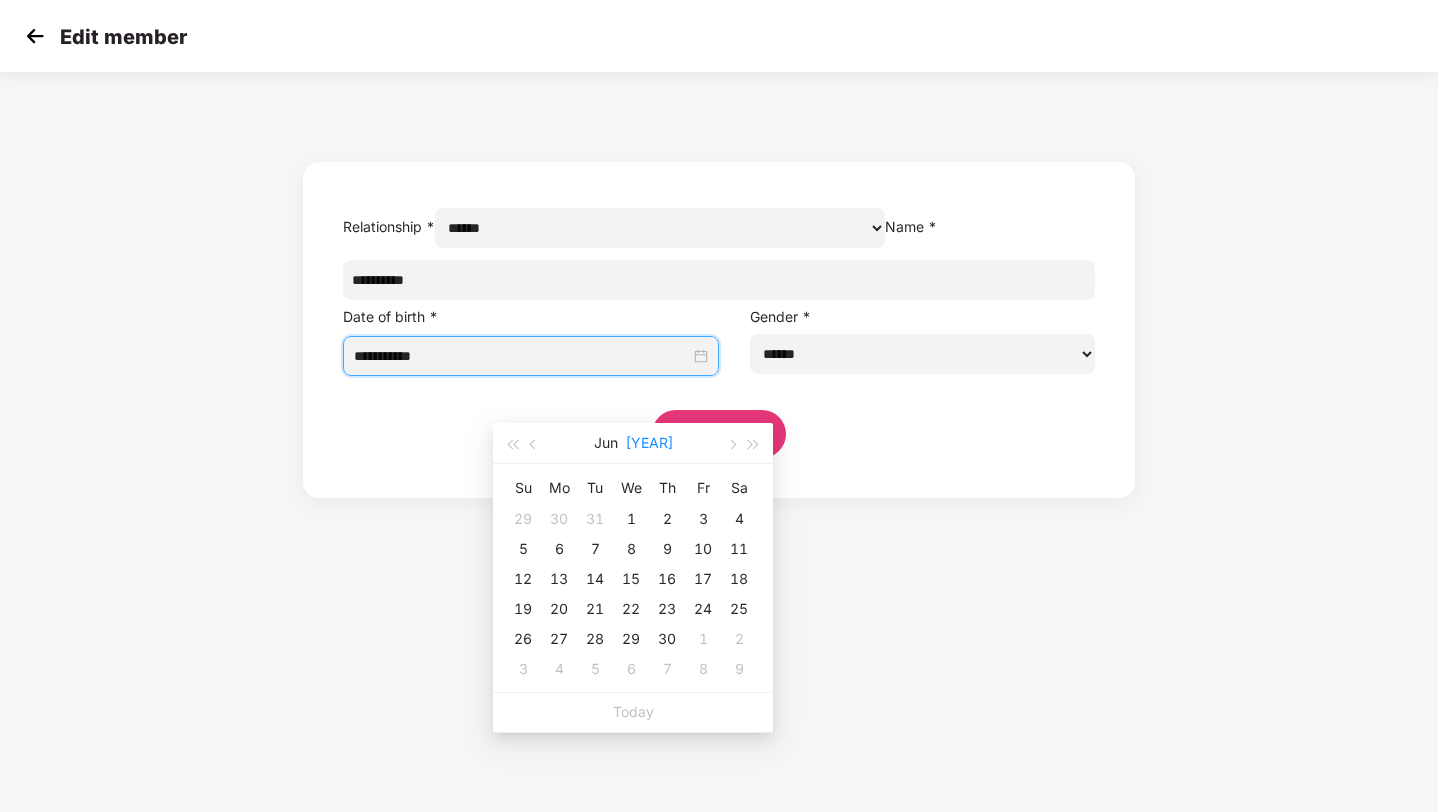 click on "[YEAR]" at bounding box center (649, 443) 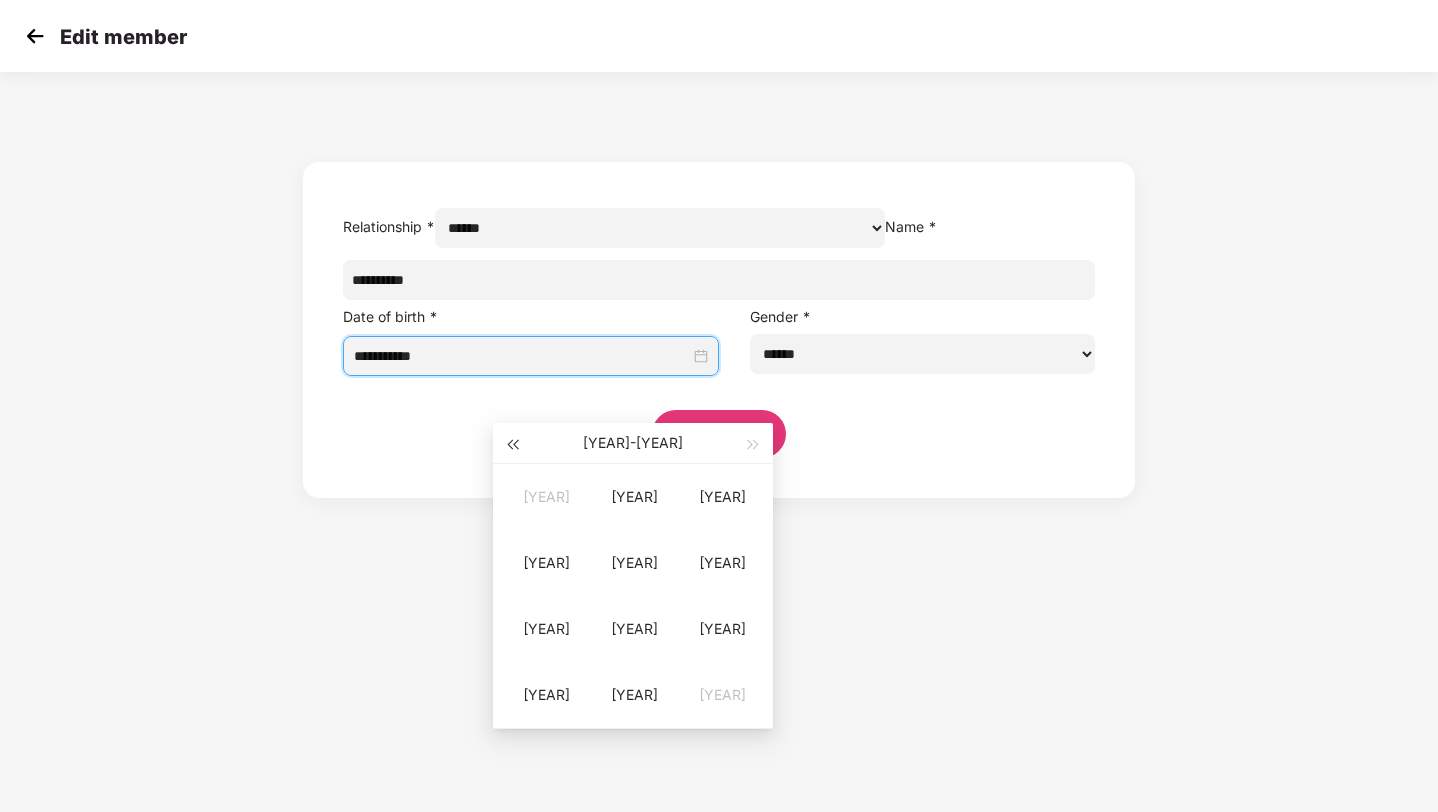 click at bounding box center (512, 443) 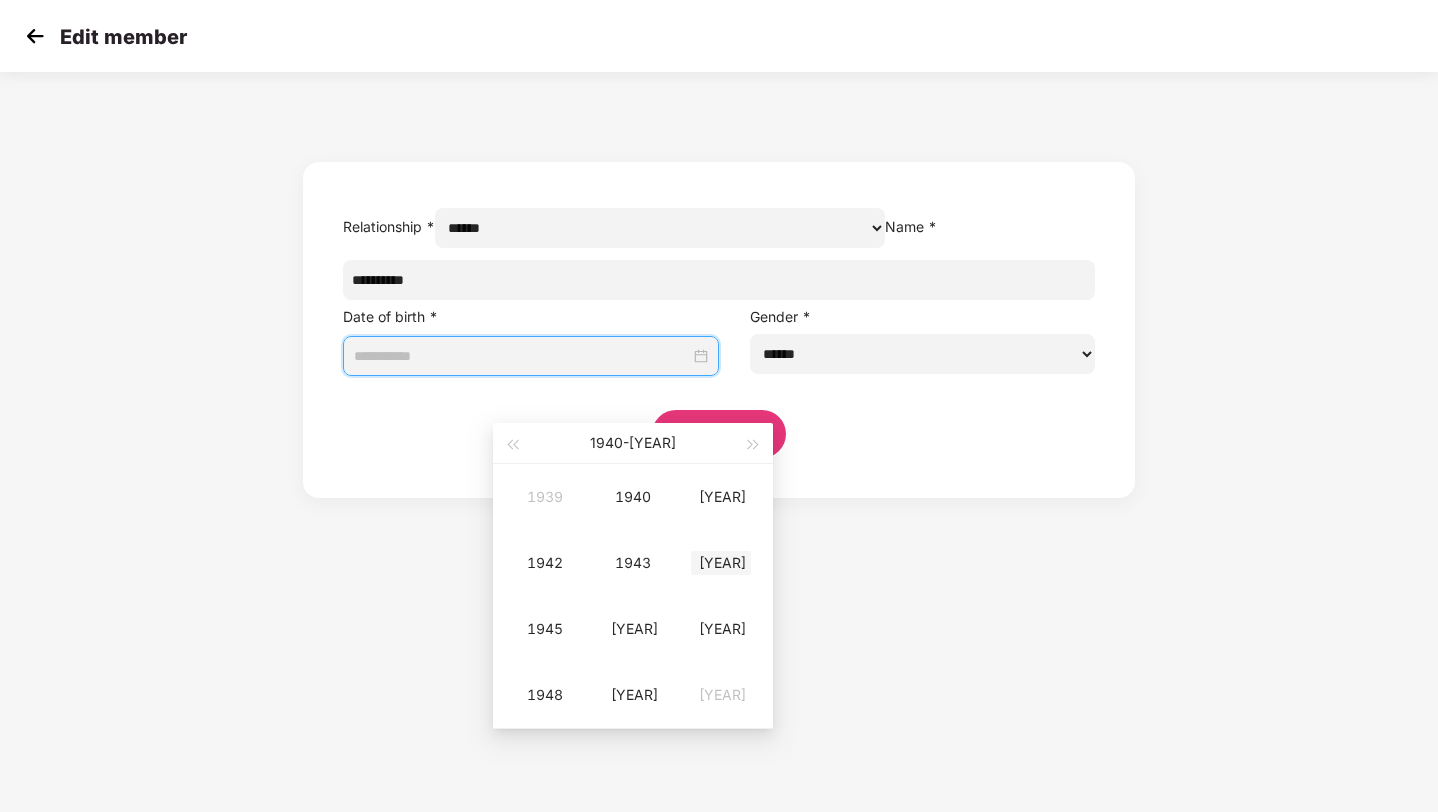 click on "[YEAR]" at bounding box center [721, 563] 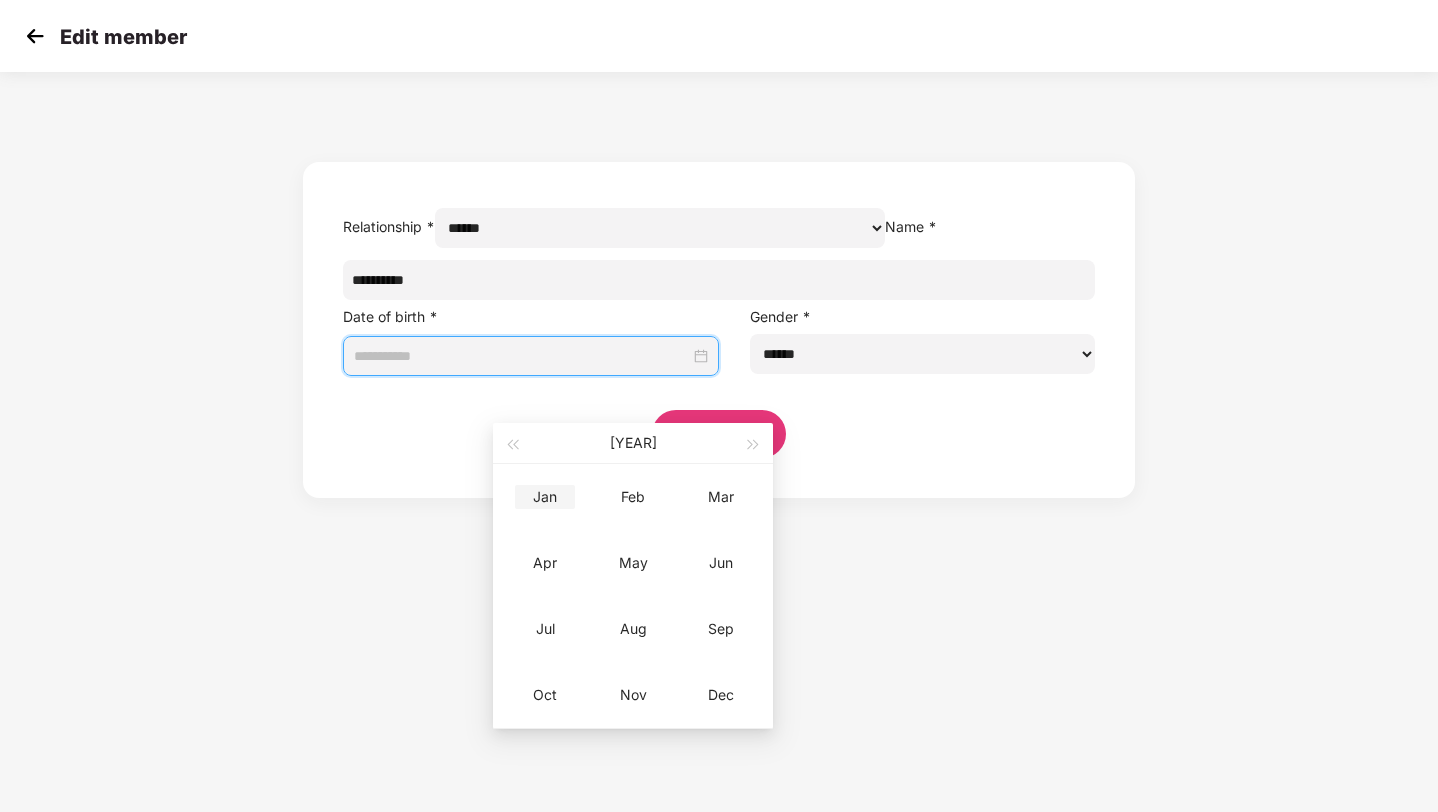 click on "Jan" at bounding box center (545, 497) 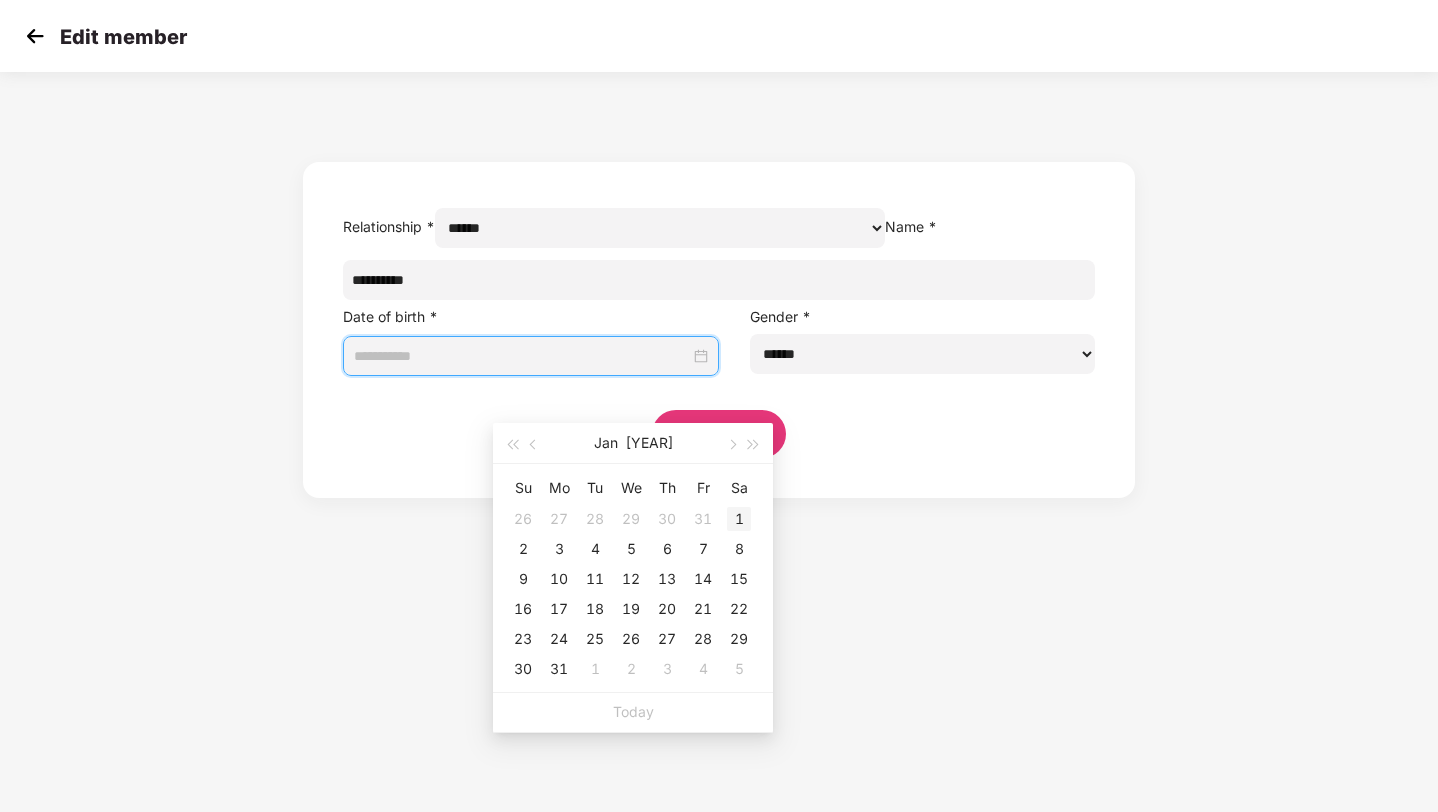 type on "**********" 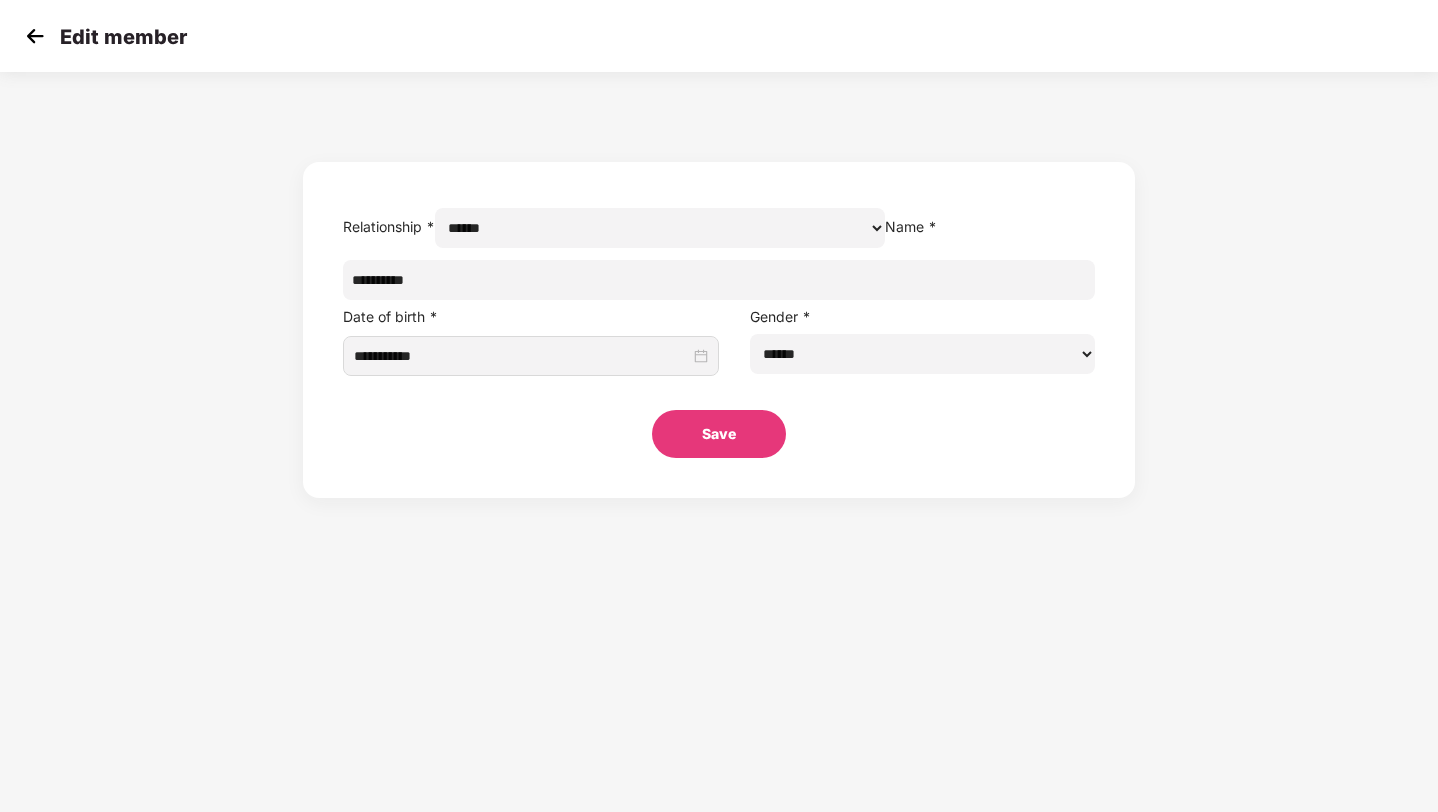 click on "Save" at bounding box center (719, 434) 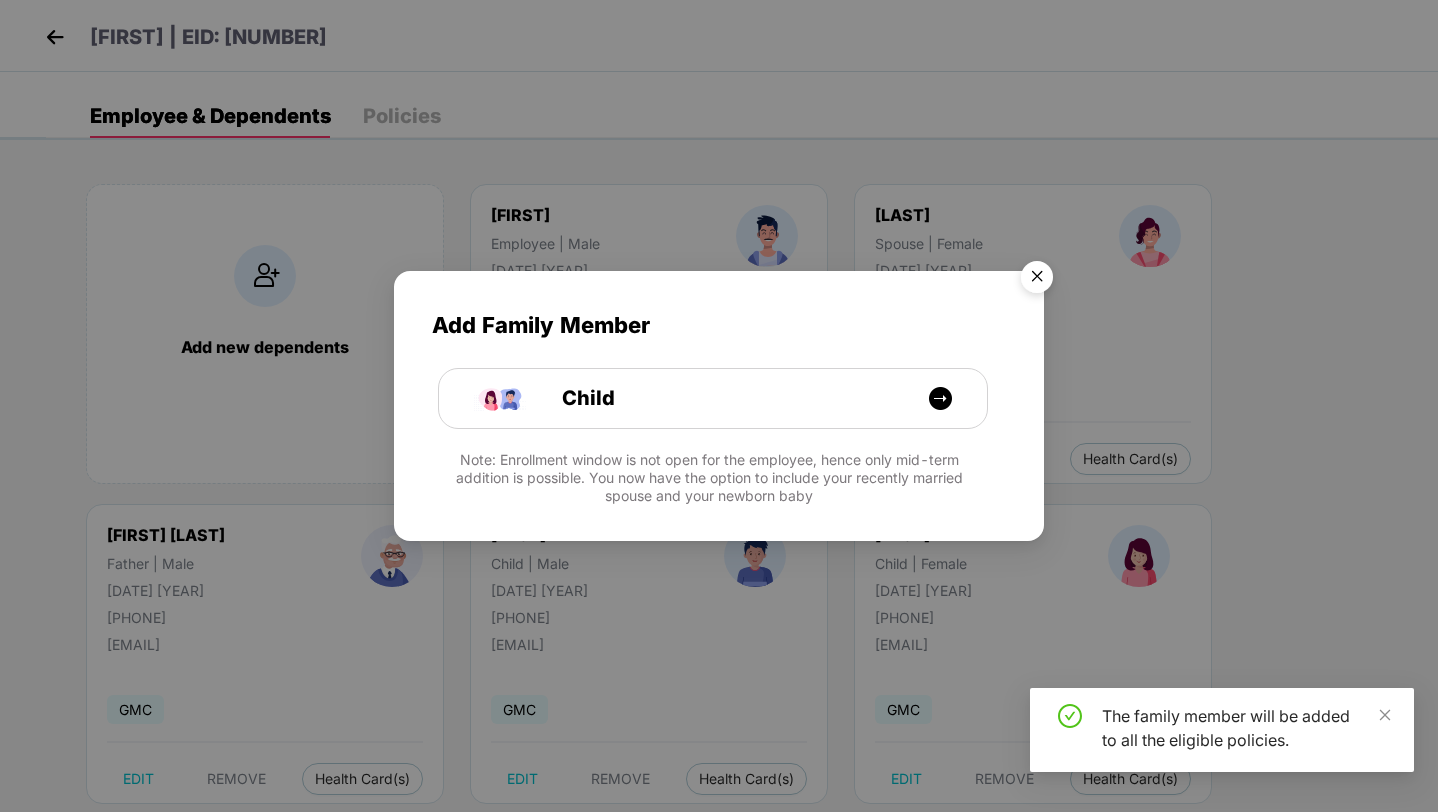 click at bounding box center (1037, 280) 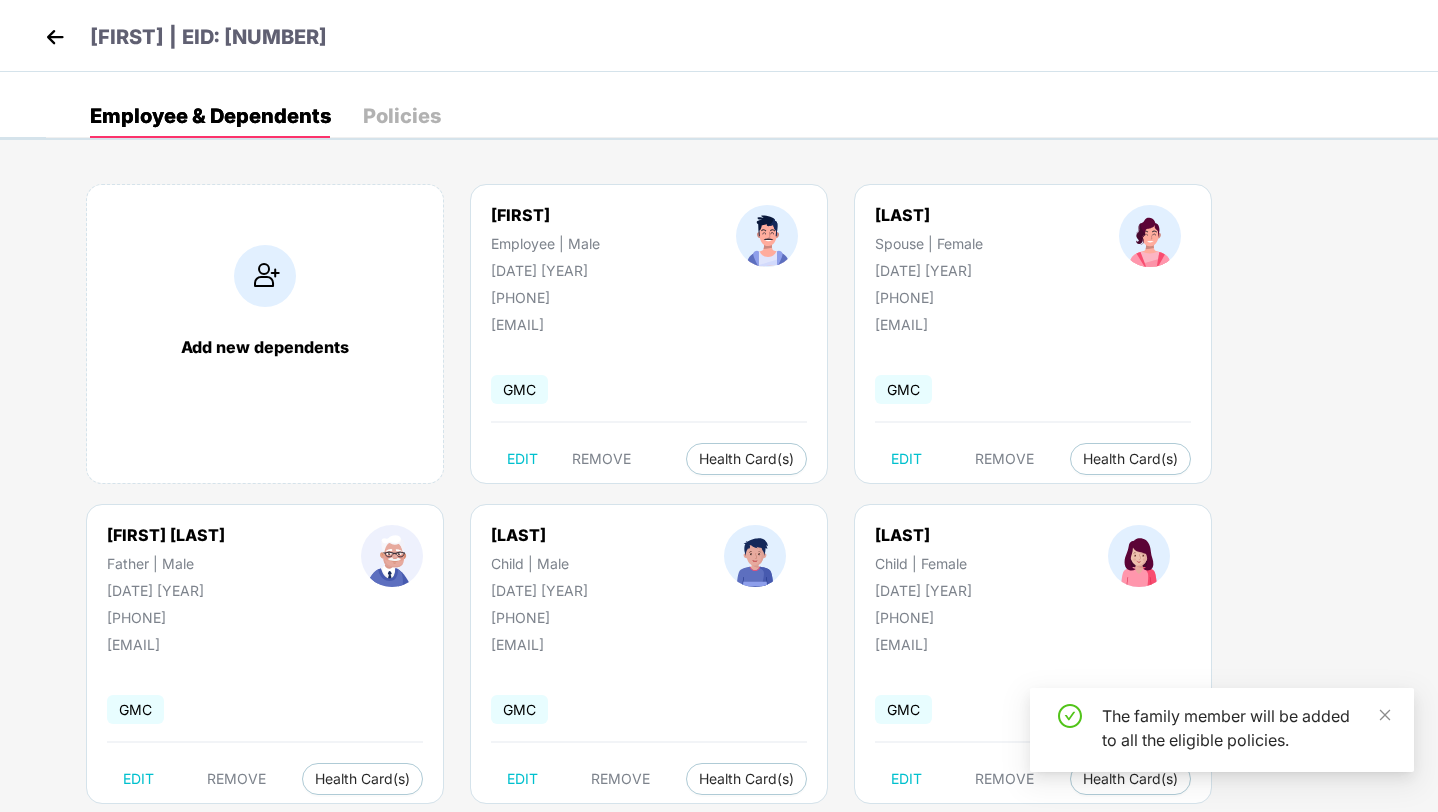 click on "[FIRST] | EID: [NUMBER]" at bounding box center [208, 37] 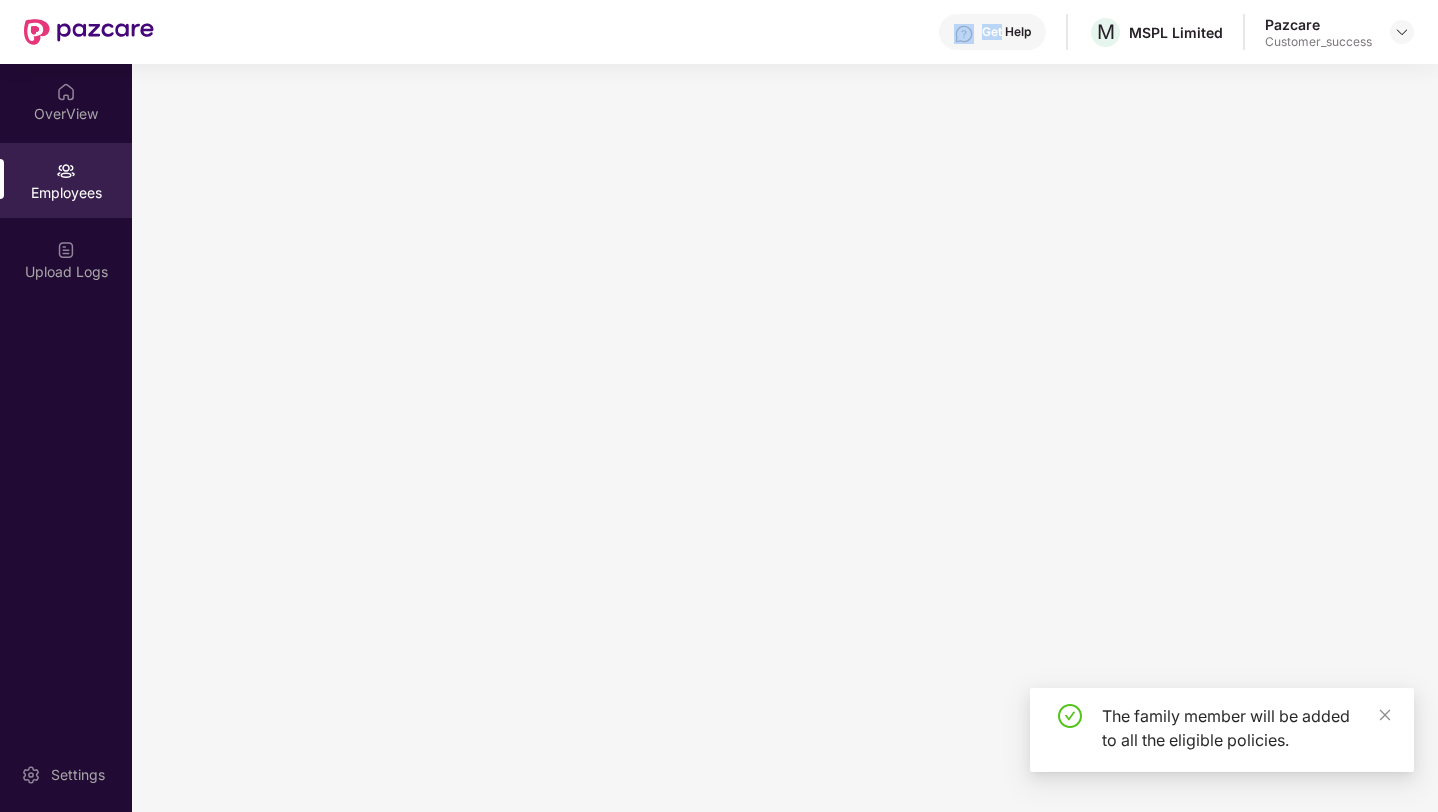 click on "Get Help M MSPL Limited Pazcare Customer_success" at bounding box center [784, 32] 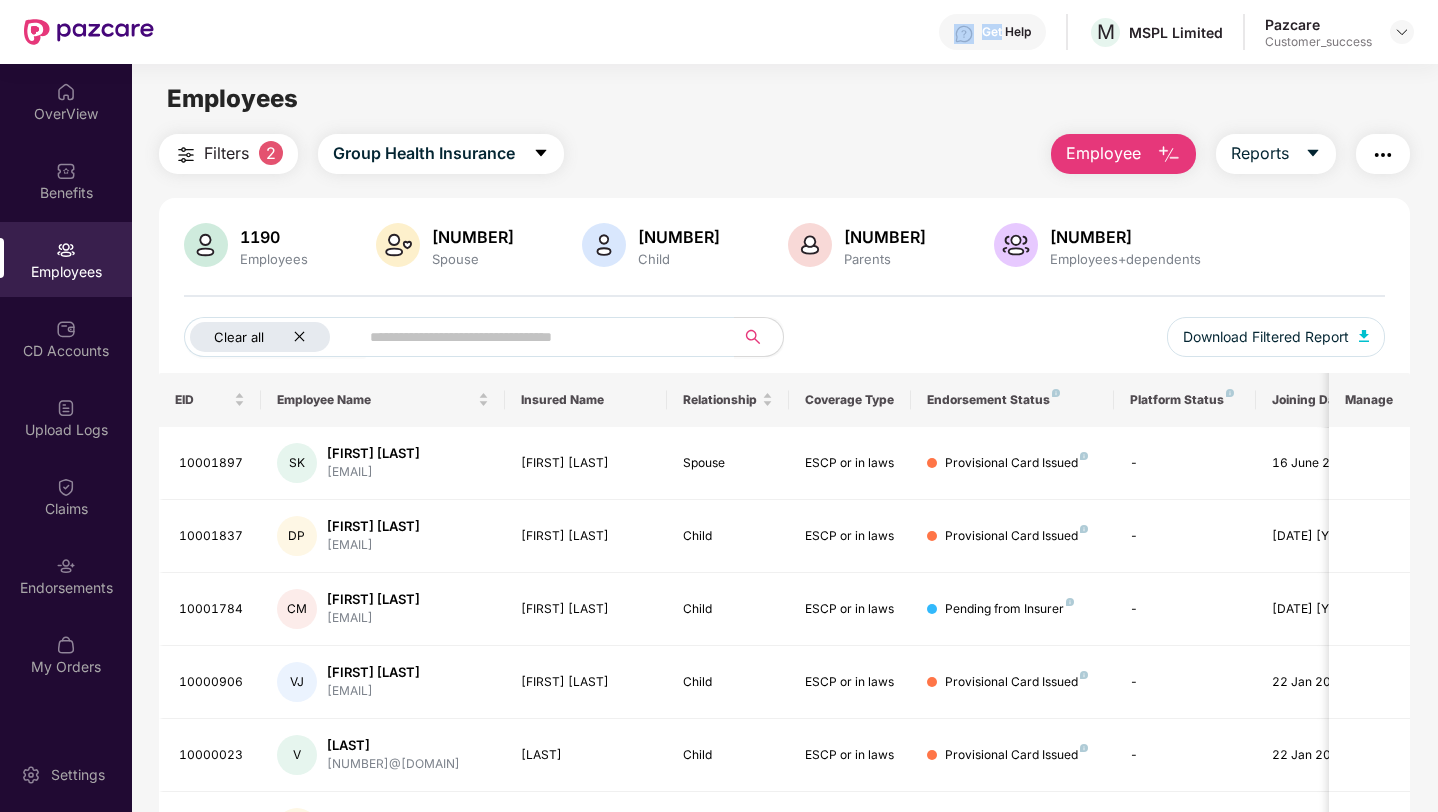 click on "Clear all" at bounding box center (260, 337) 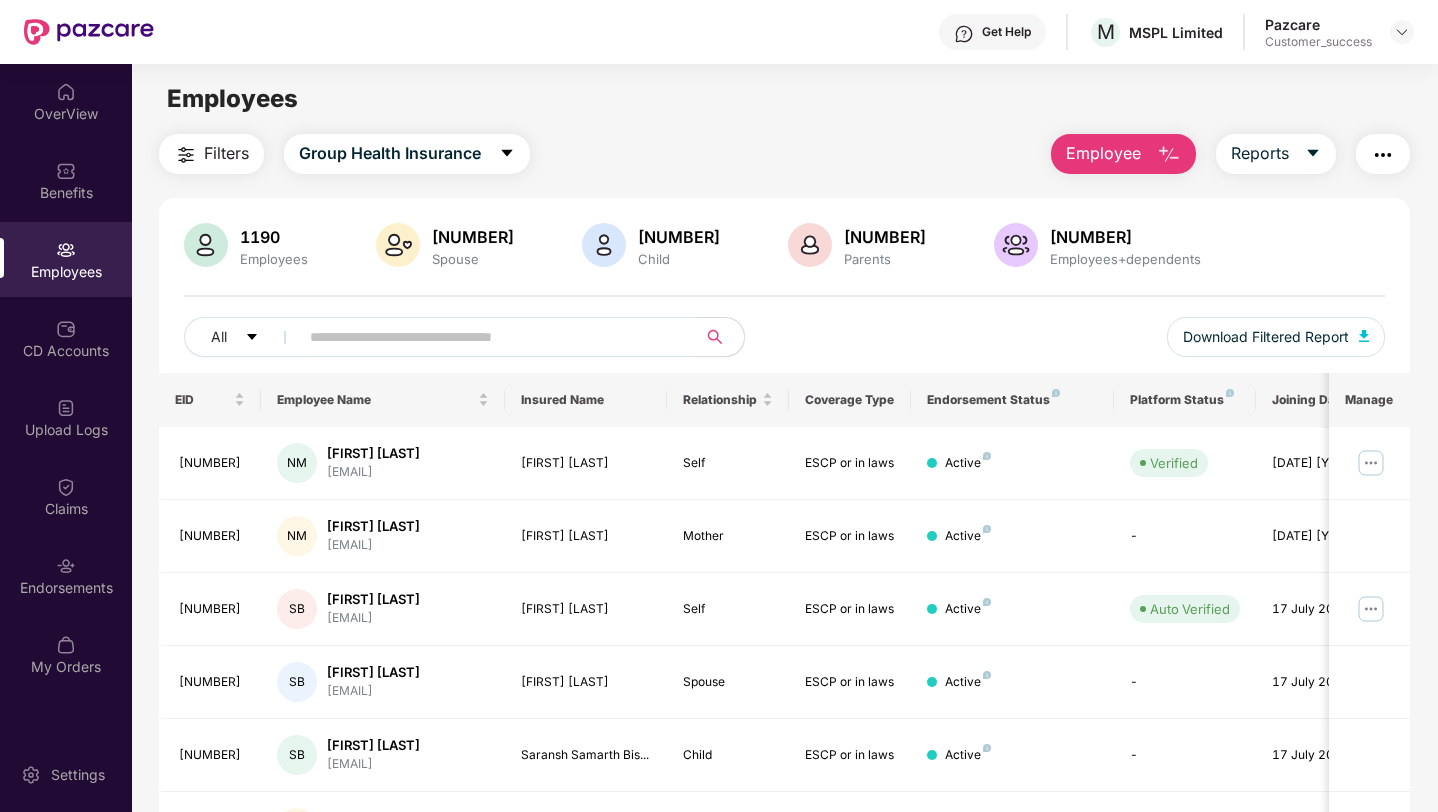 click at bounding box center [491, 337] 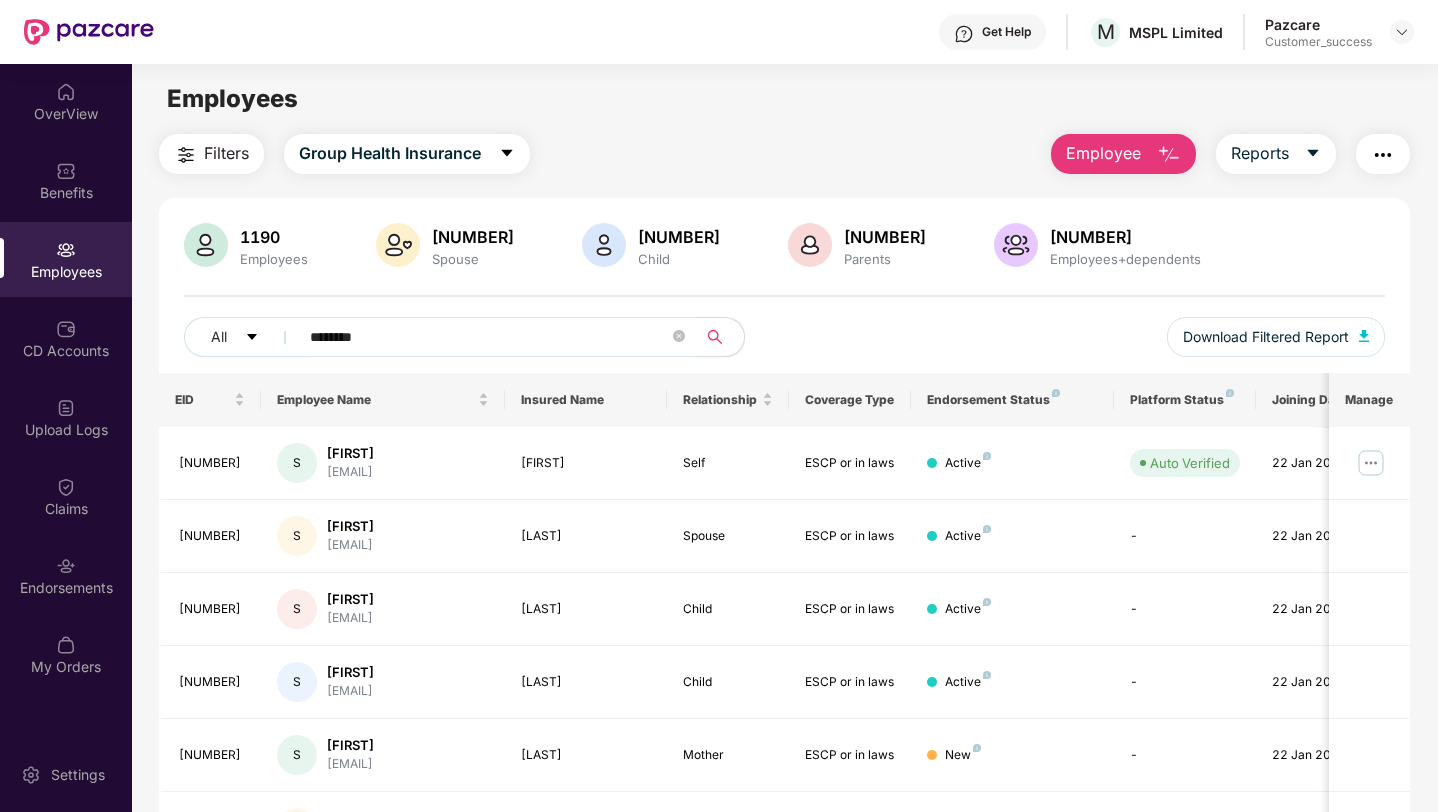drag, startPoint x: 407, startPoint y: 335, endPoint x: 312, endPoint y: 335, distance: 95 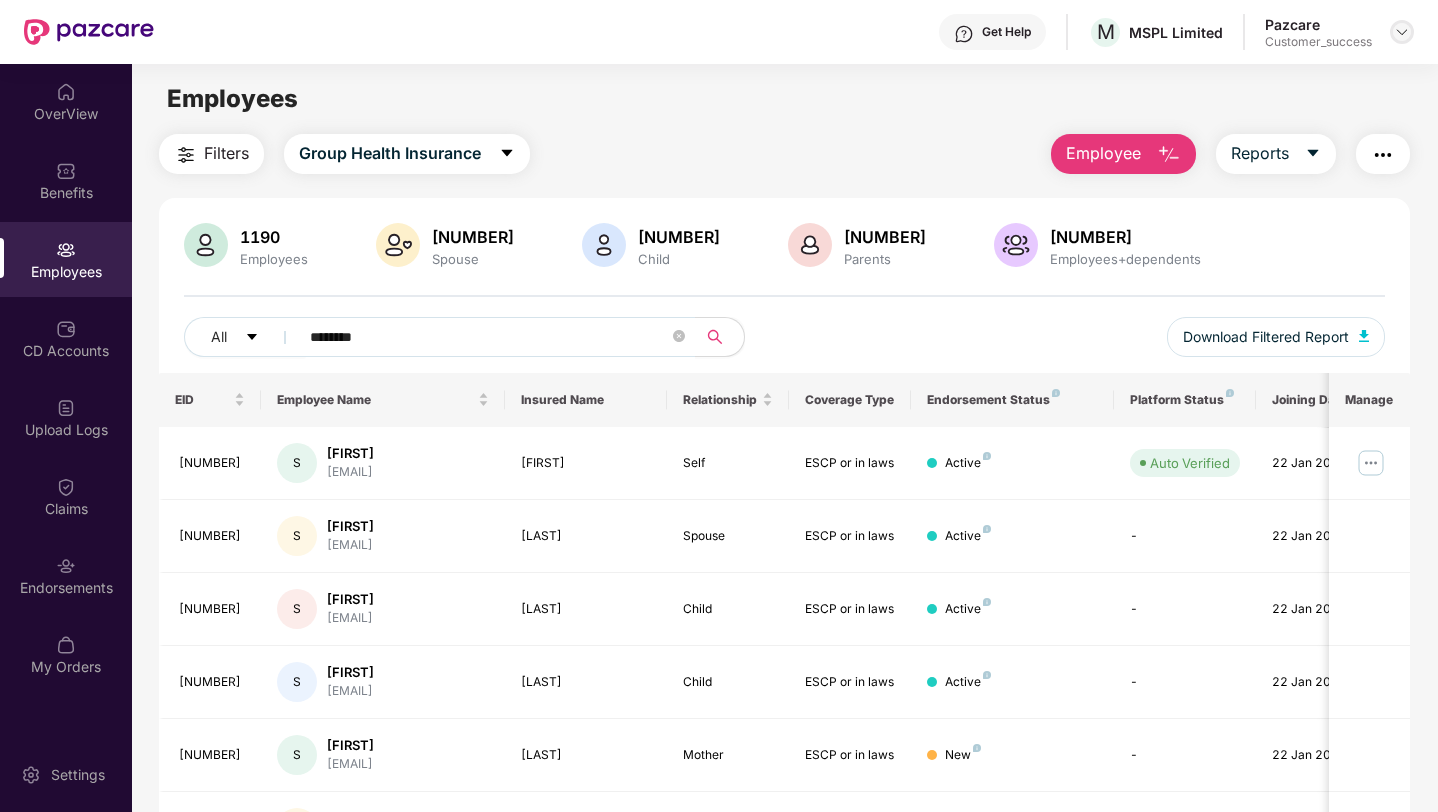 click at bounding box center [1402, 32] 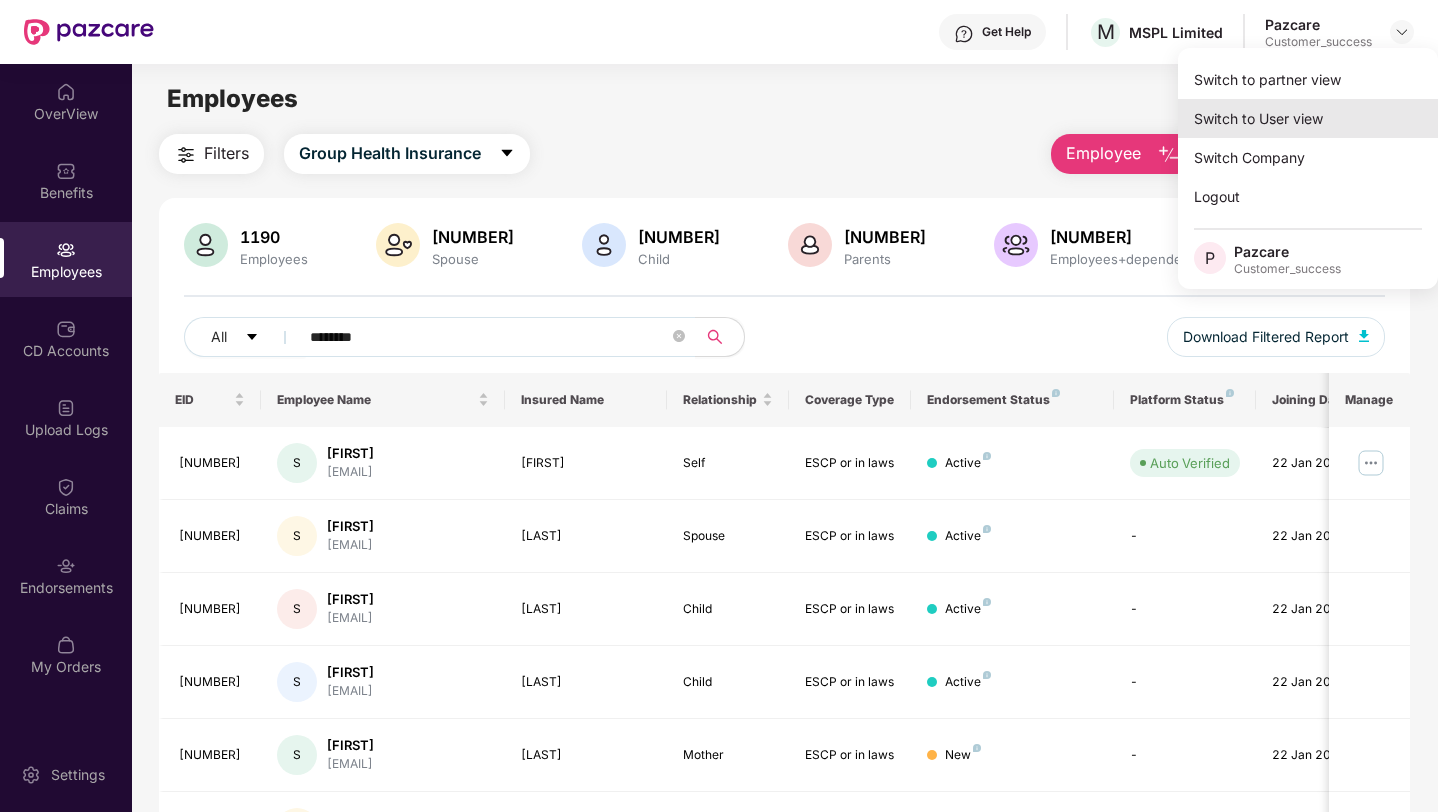 click on "Switch to User view" at bounding box center [1308, 118] 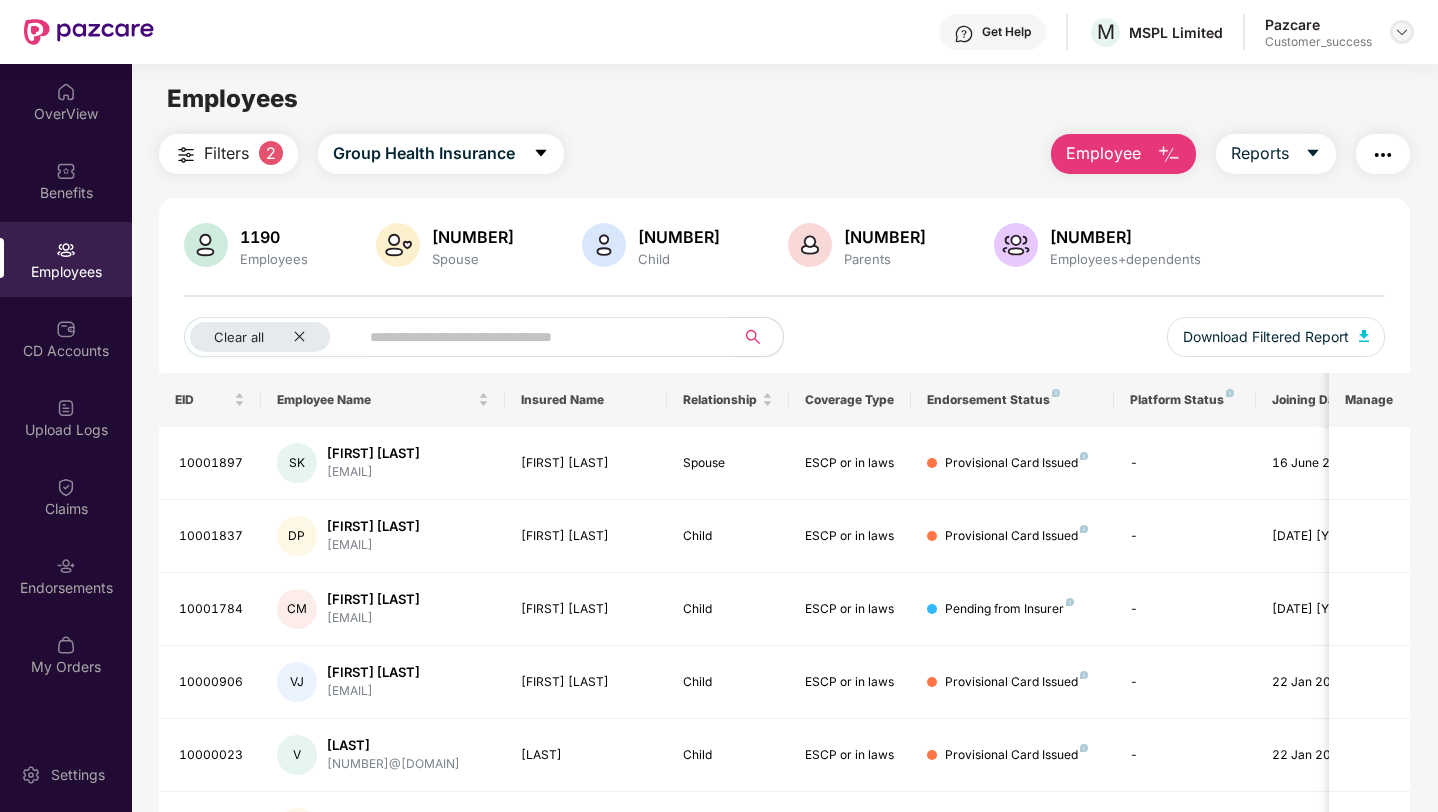 click at bounding box center [1402, 32] 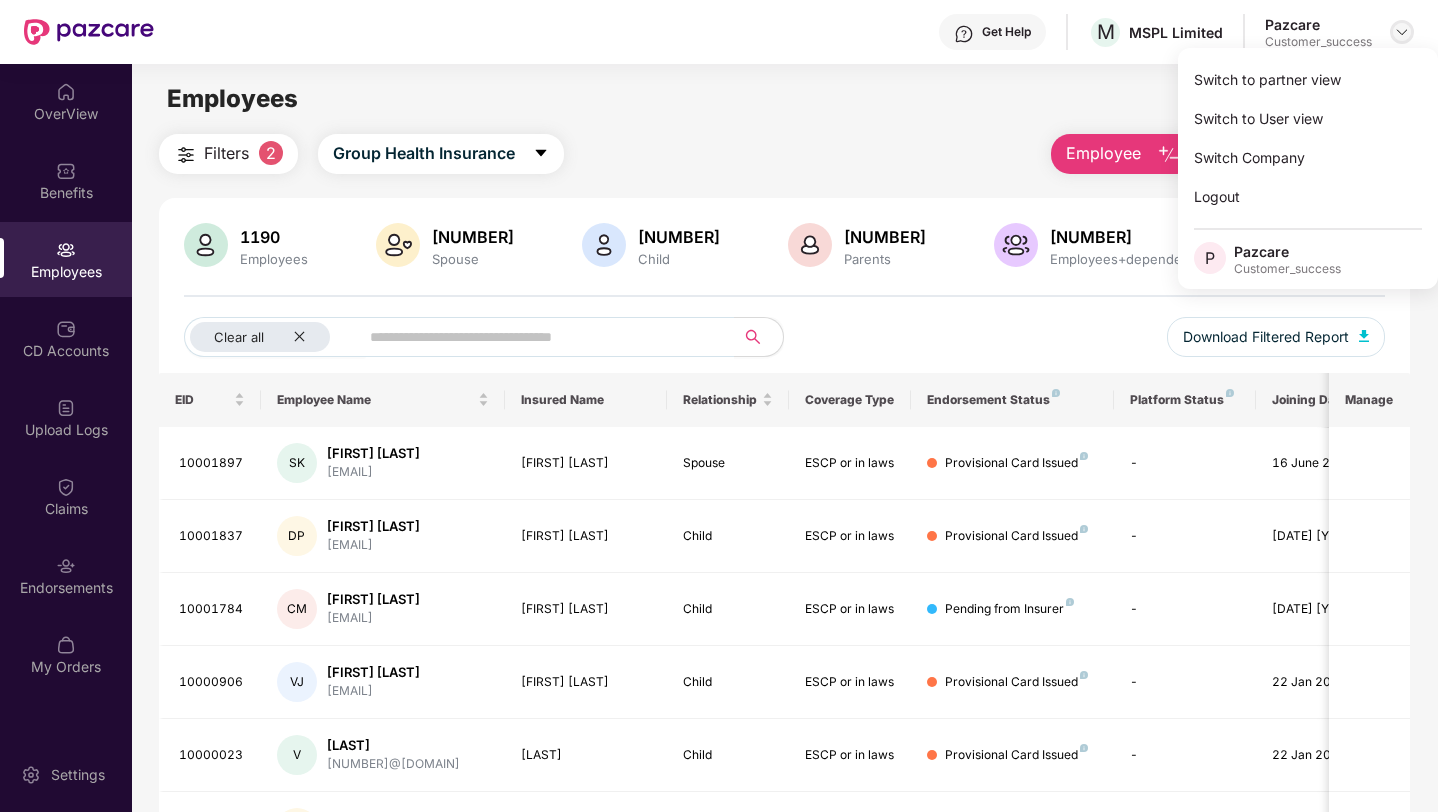 click at bounding box center (1402, 32) 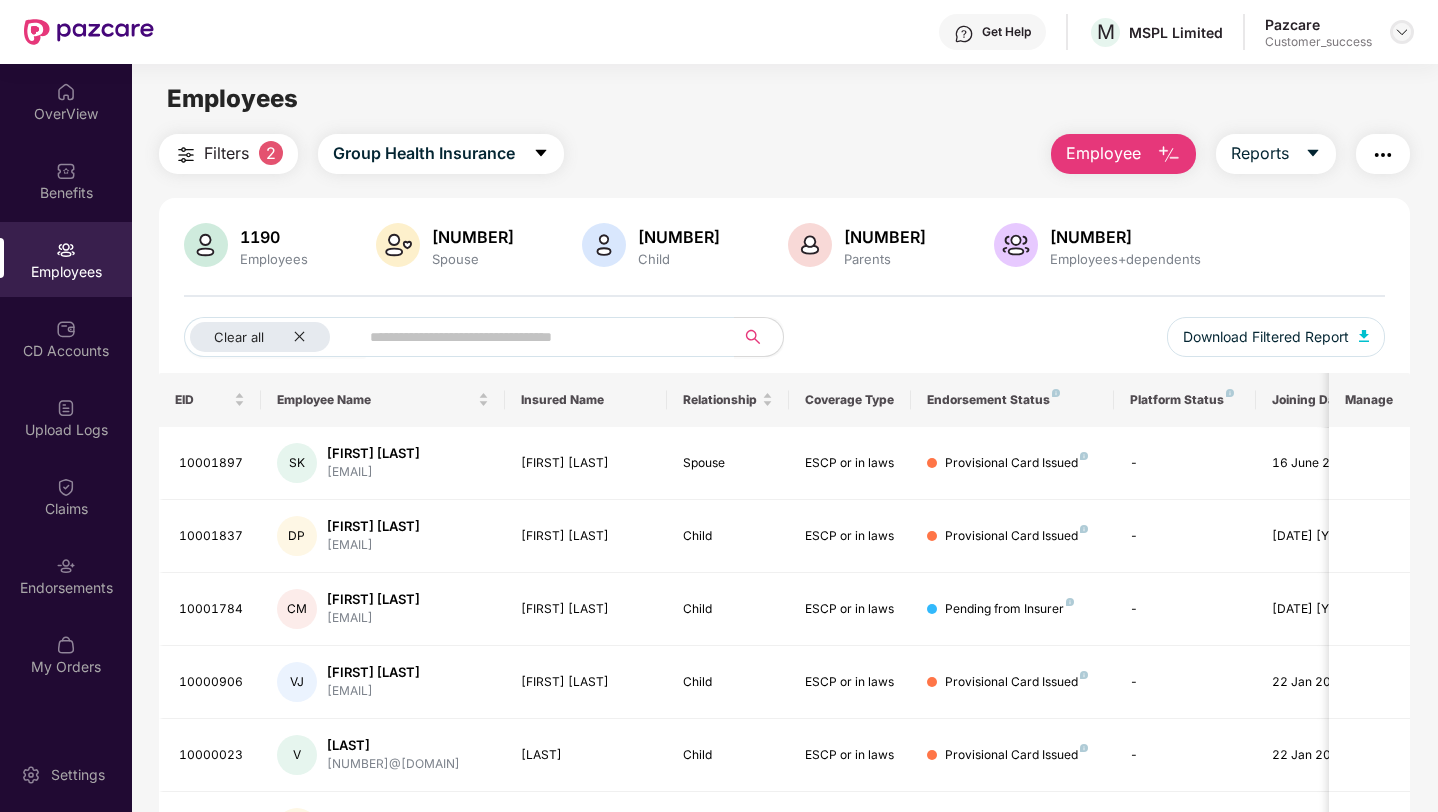 click at bounding box center [1402, 32] 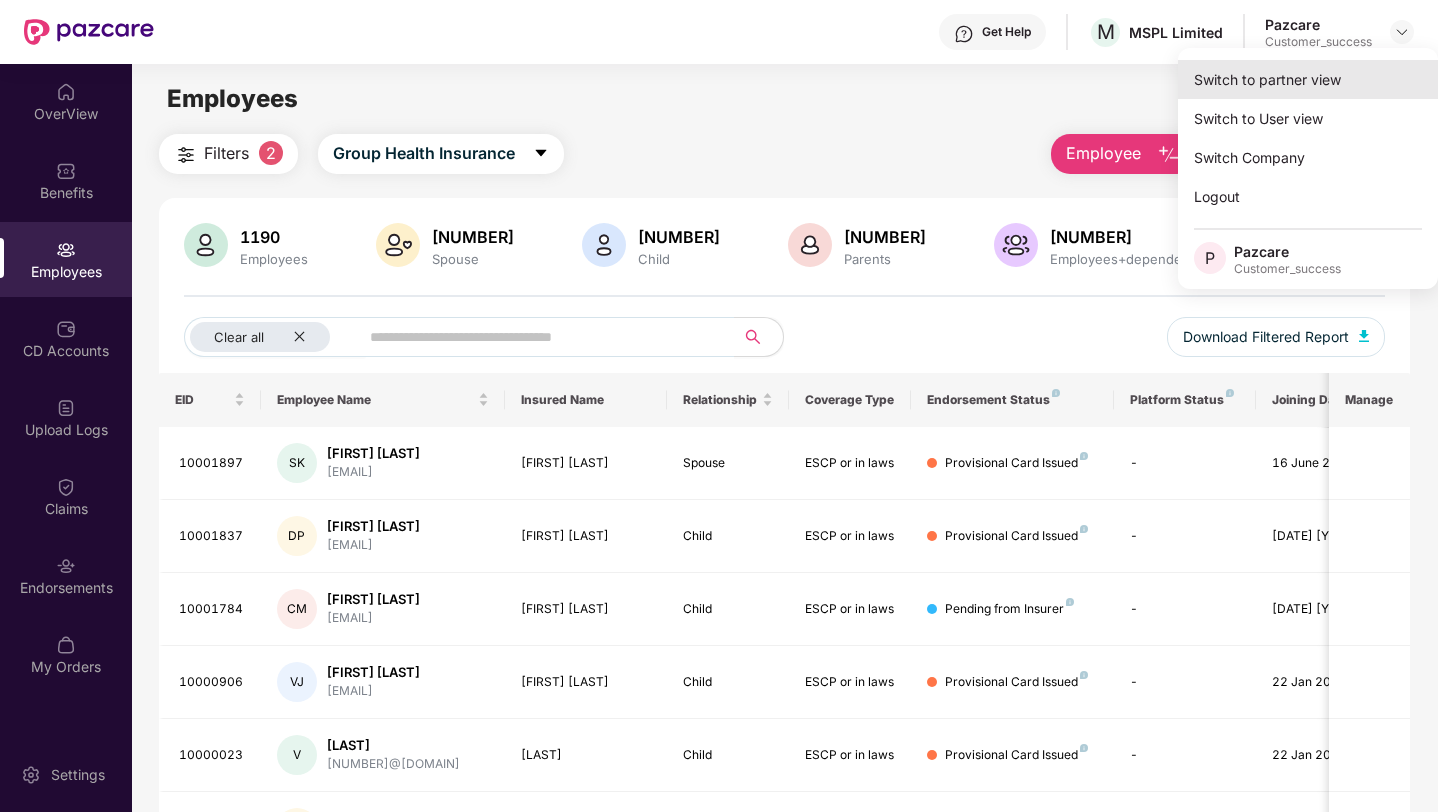 click on "Switch to partner view" at bounding box center (1308, 79) 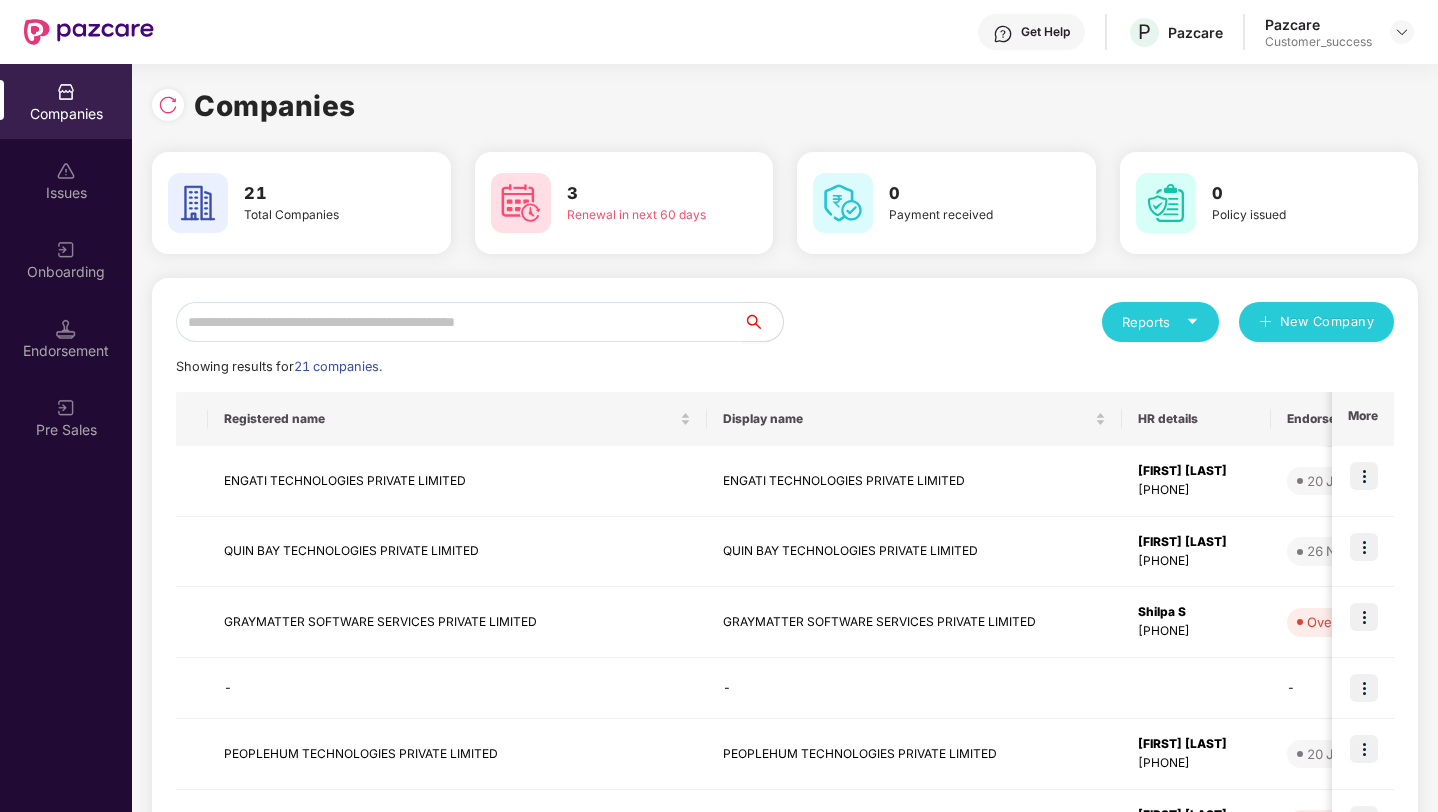 click at bounding box center (459, 322) 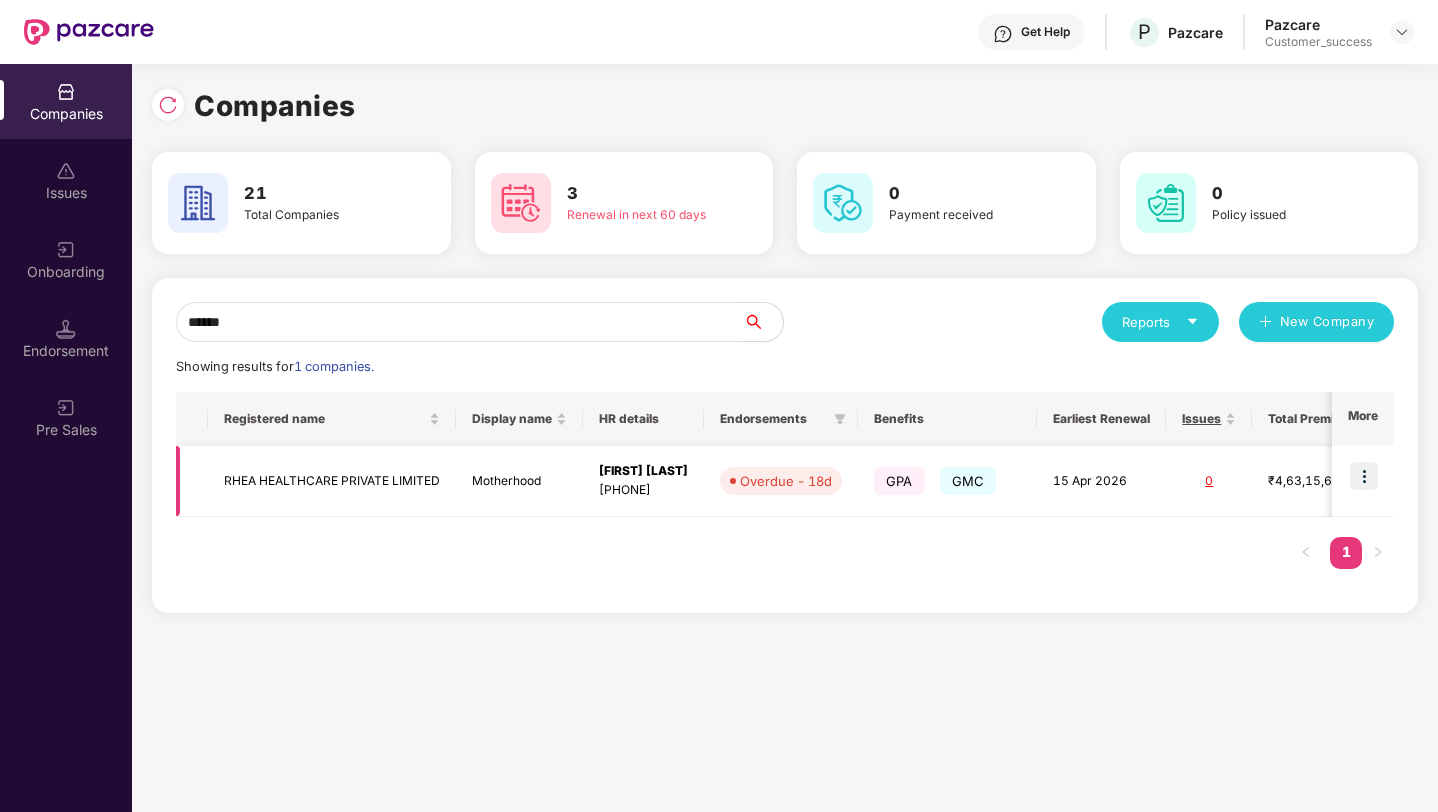 type on "******" 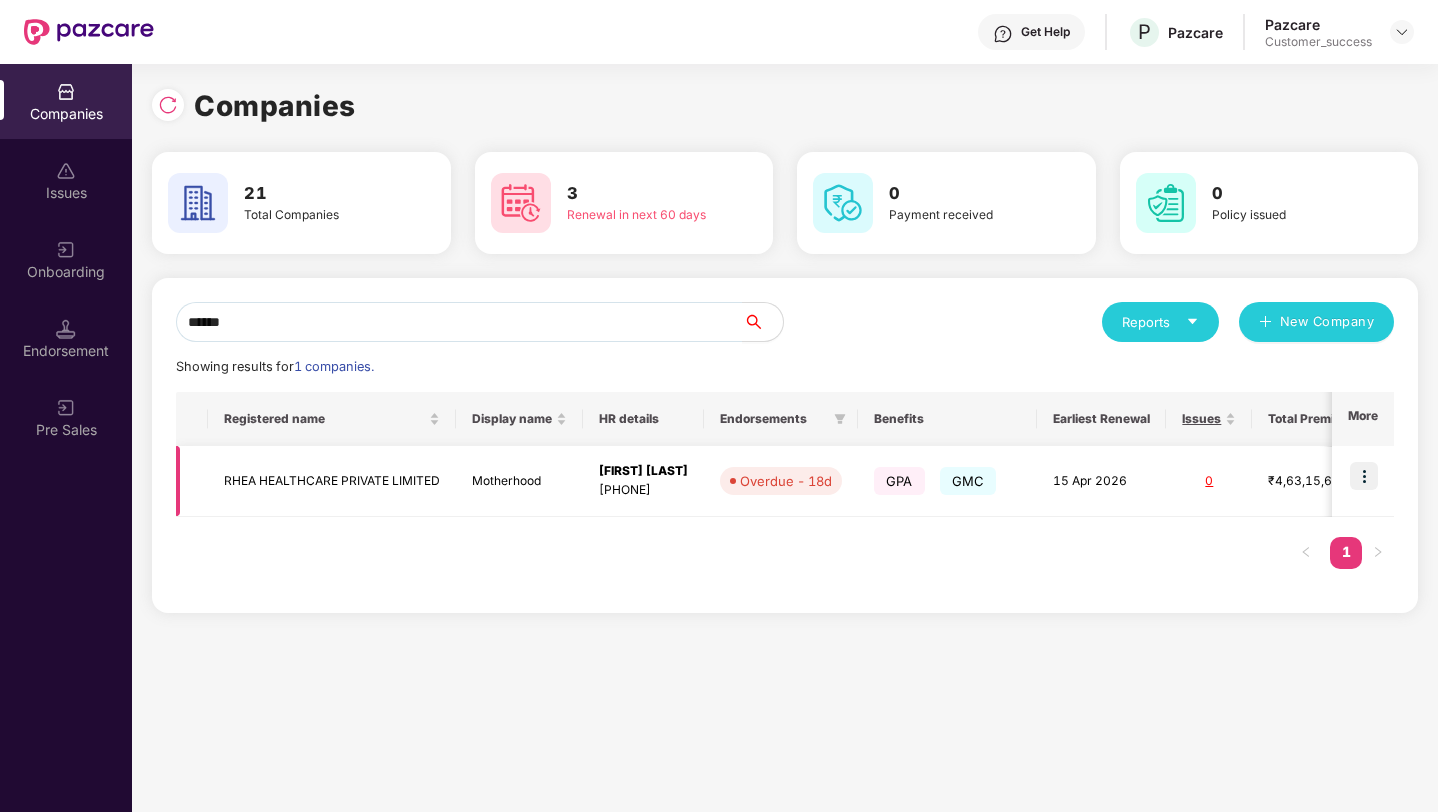 click at bounding box center [1364, 476] 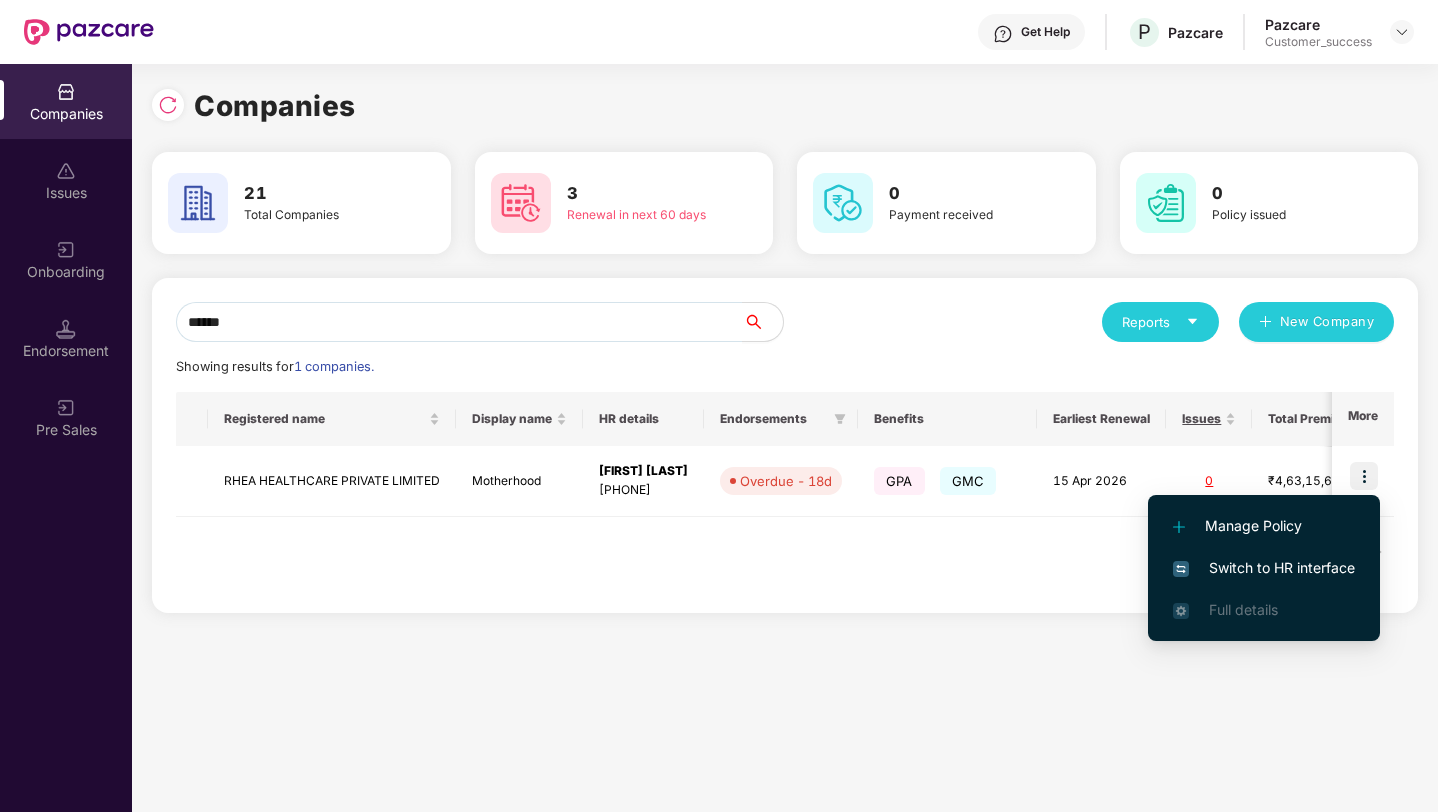 click on "Switch to HR interface" at bounding box center [1264, 568] 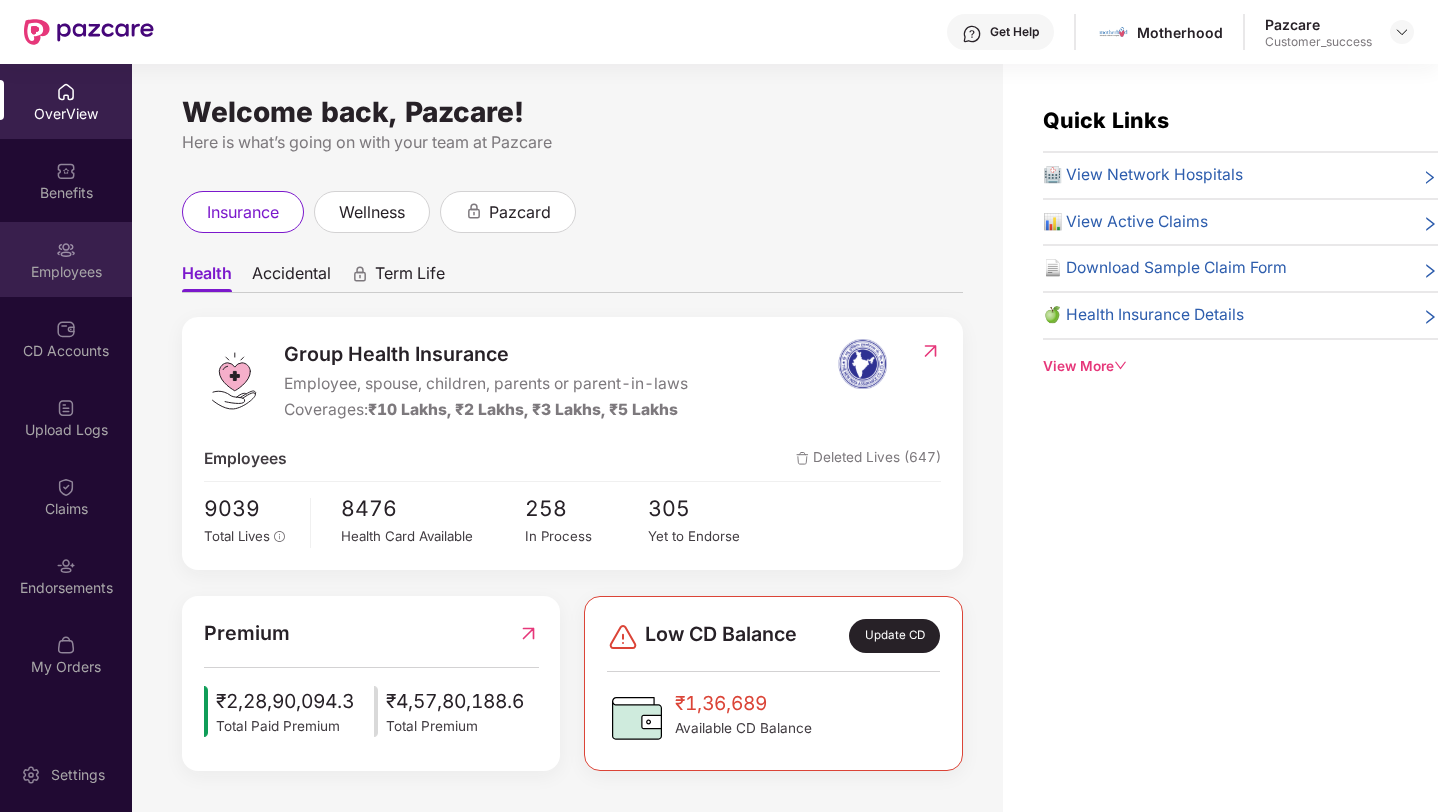 click on "Employees" at bounding box center [66, 272] 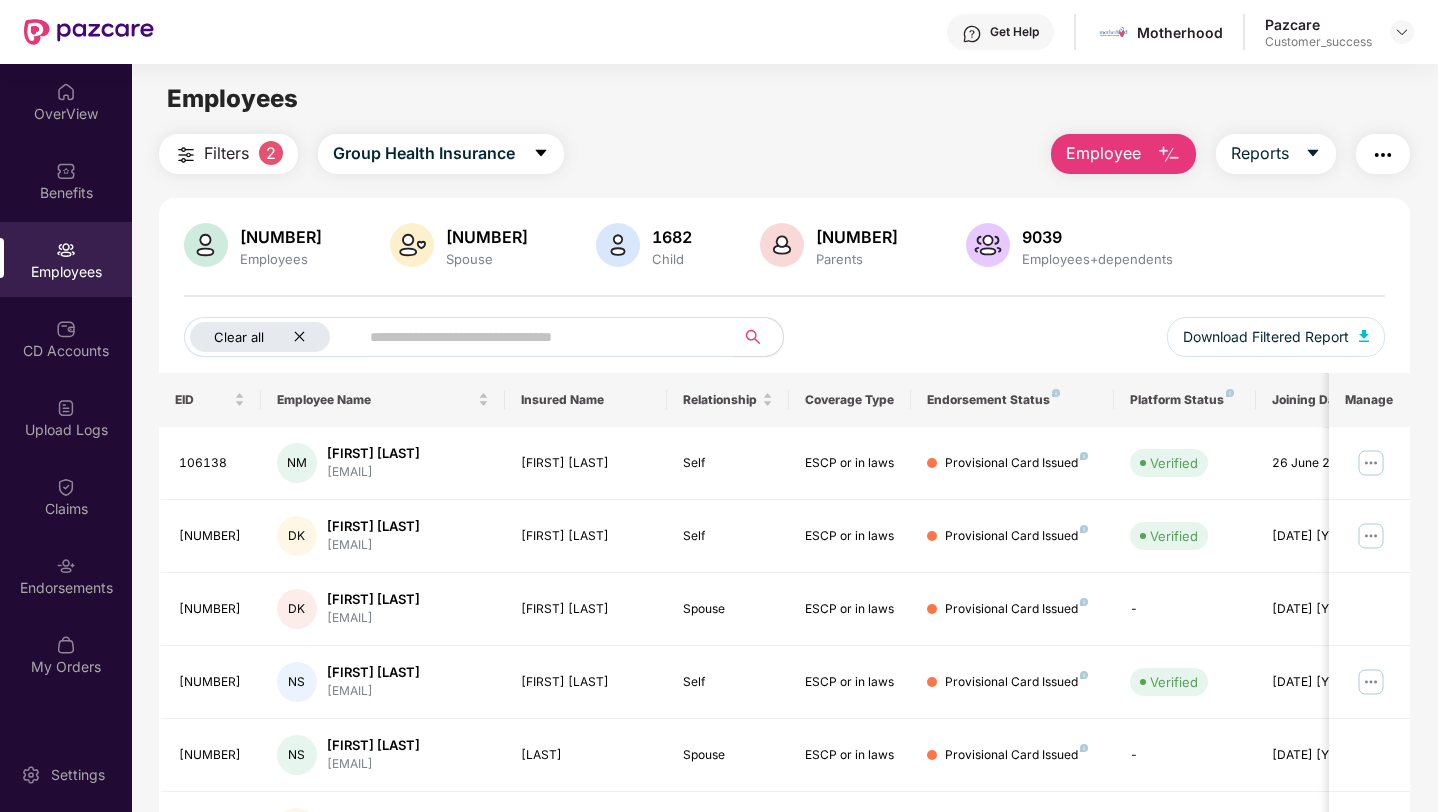 click 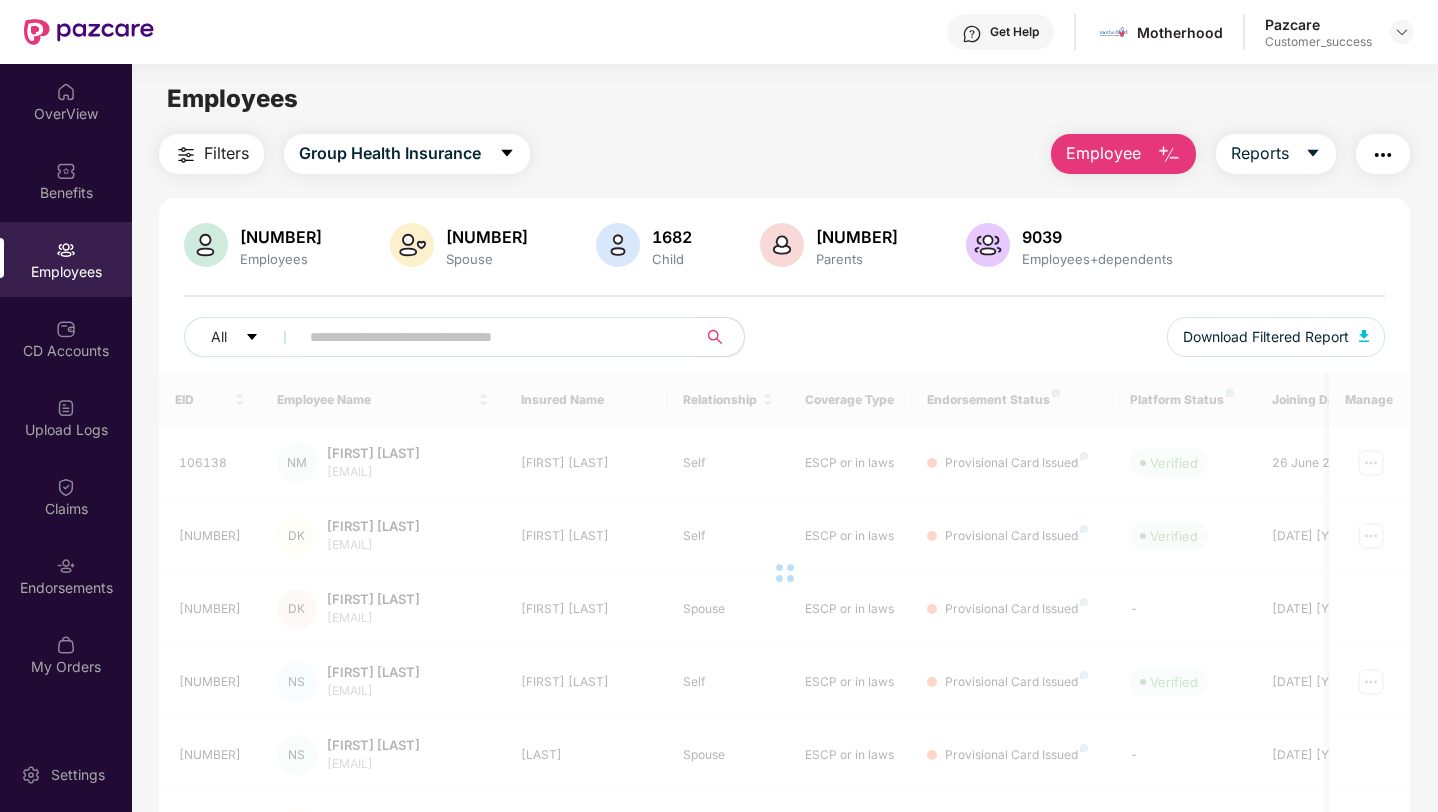 click at bounding box center [491, 337] 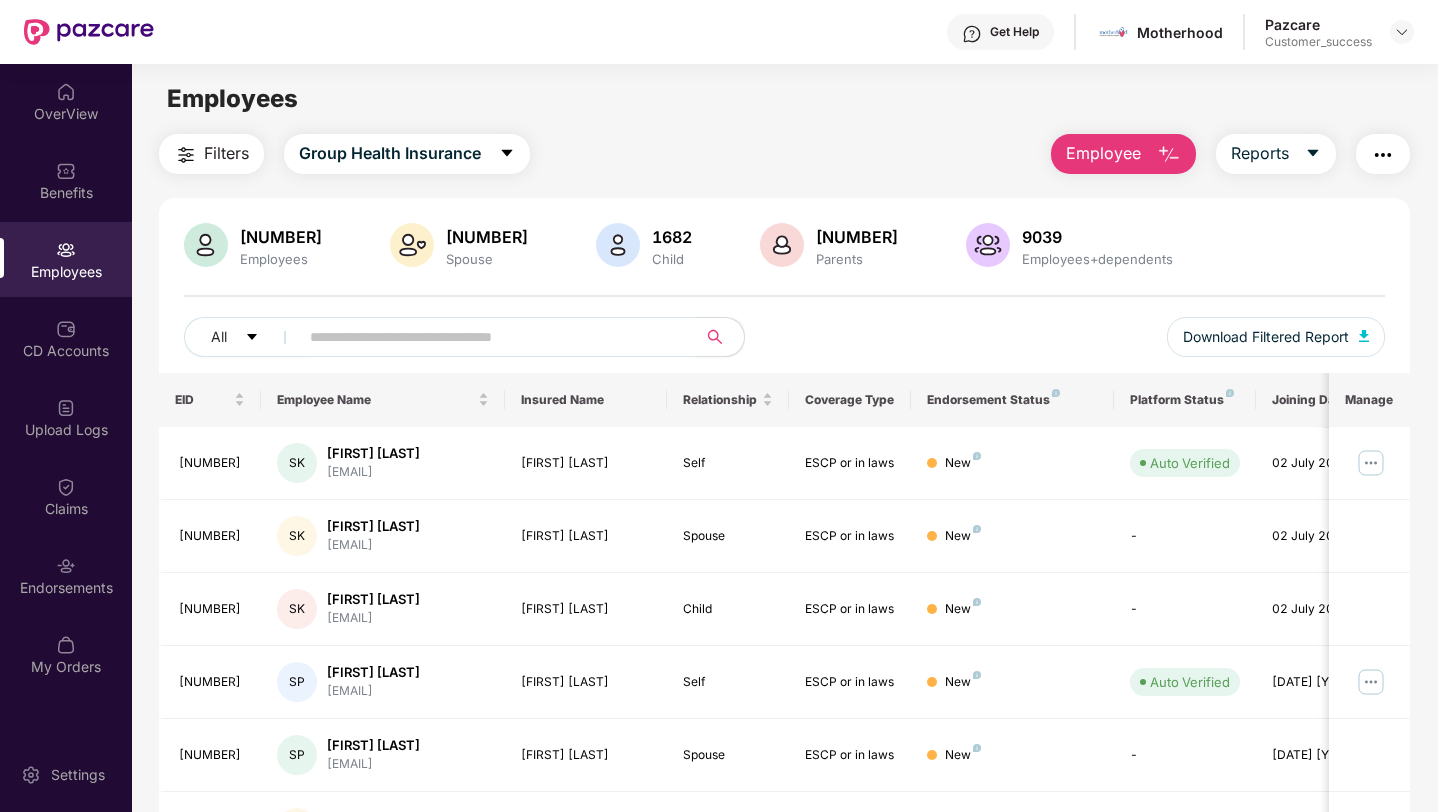 paste on "********" 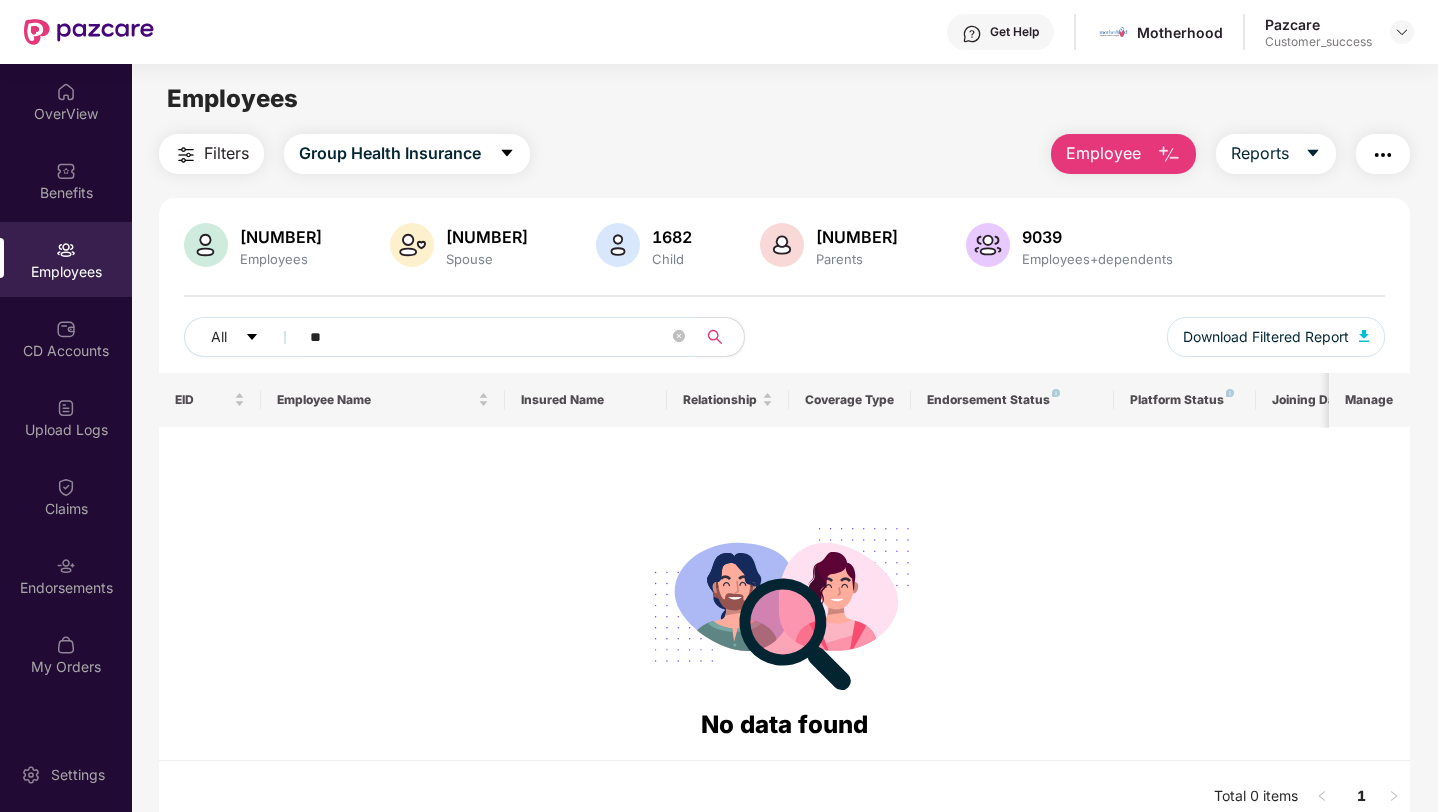 type on "*" 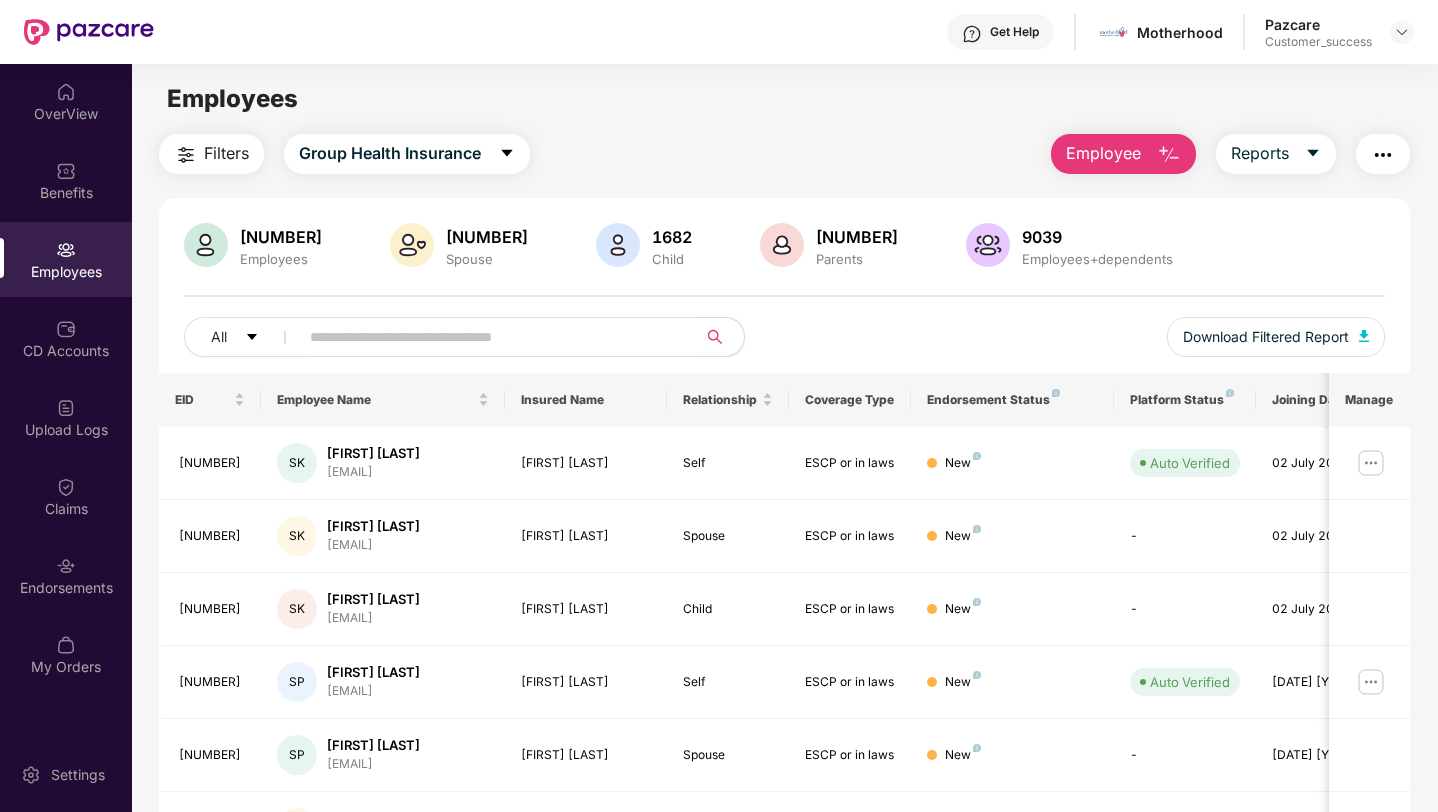 click at bounding box center (489, 337) 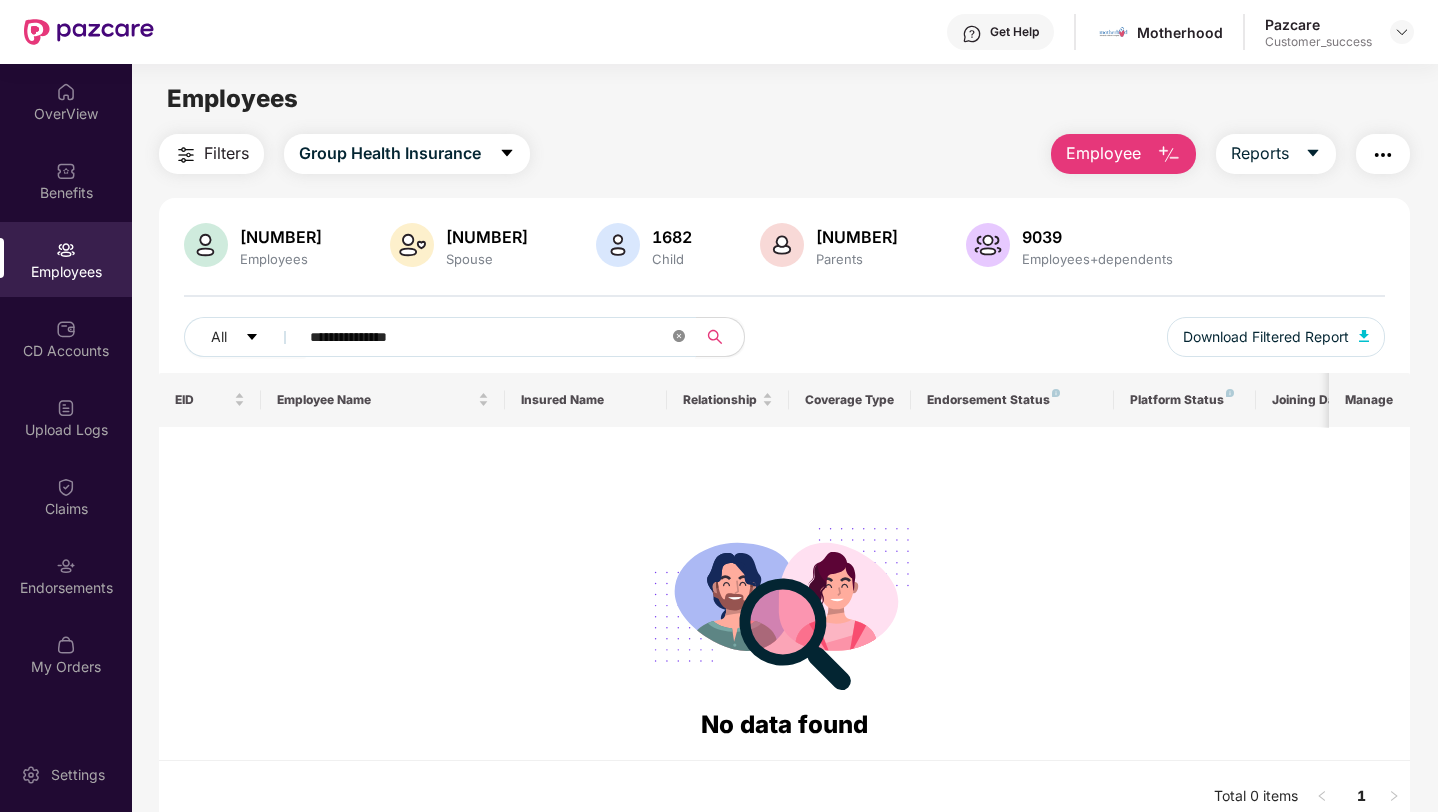 click 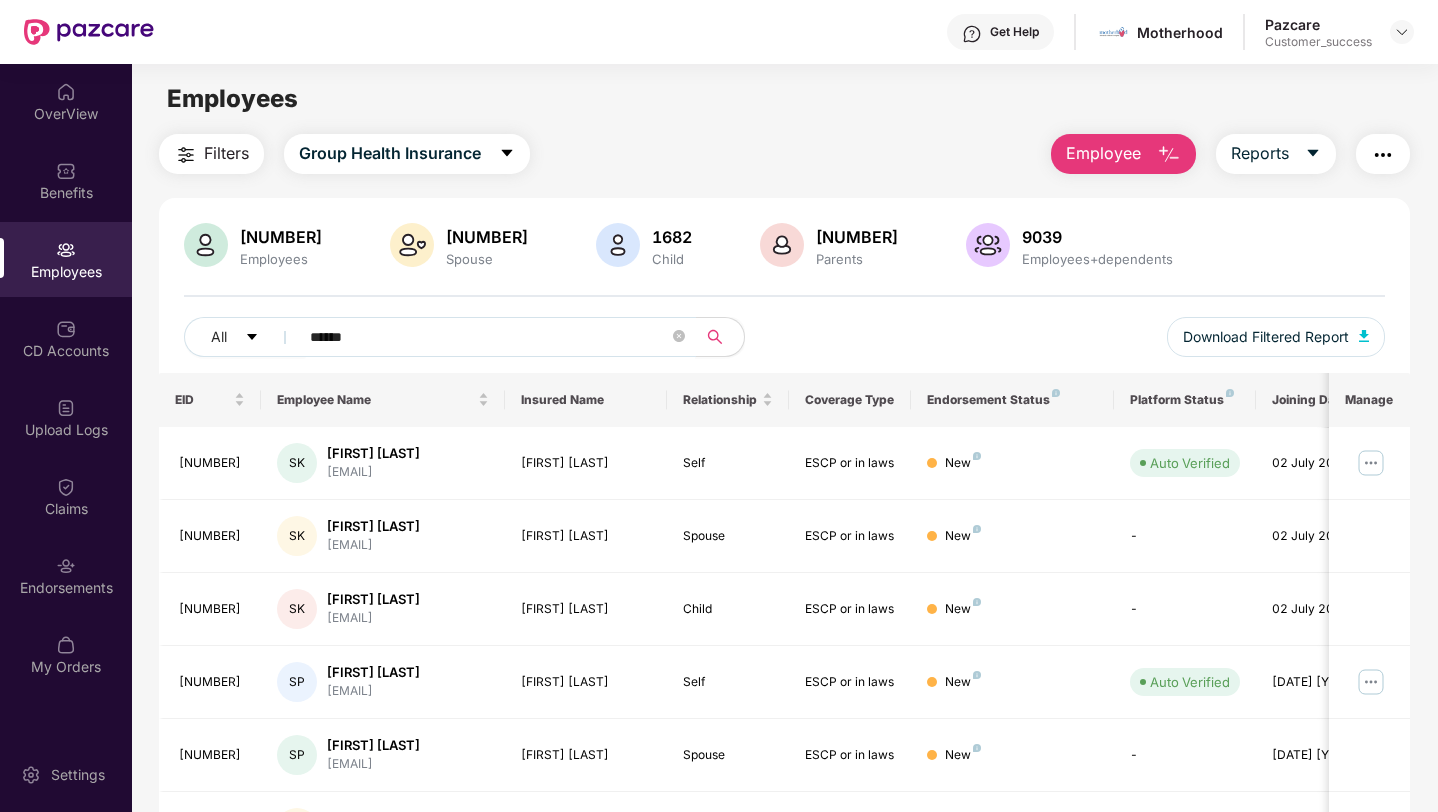 type on "*******" 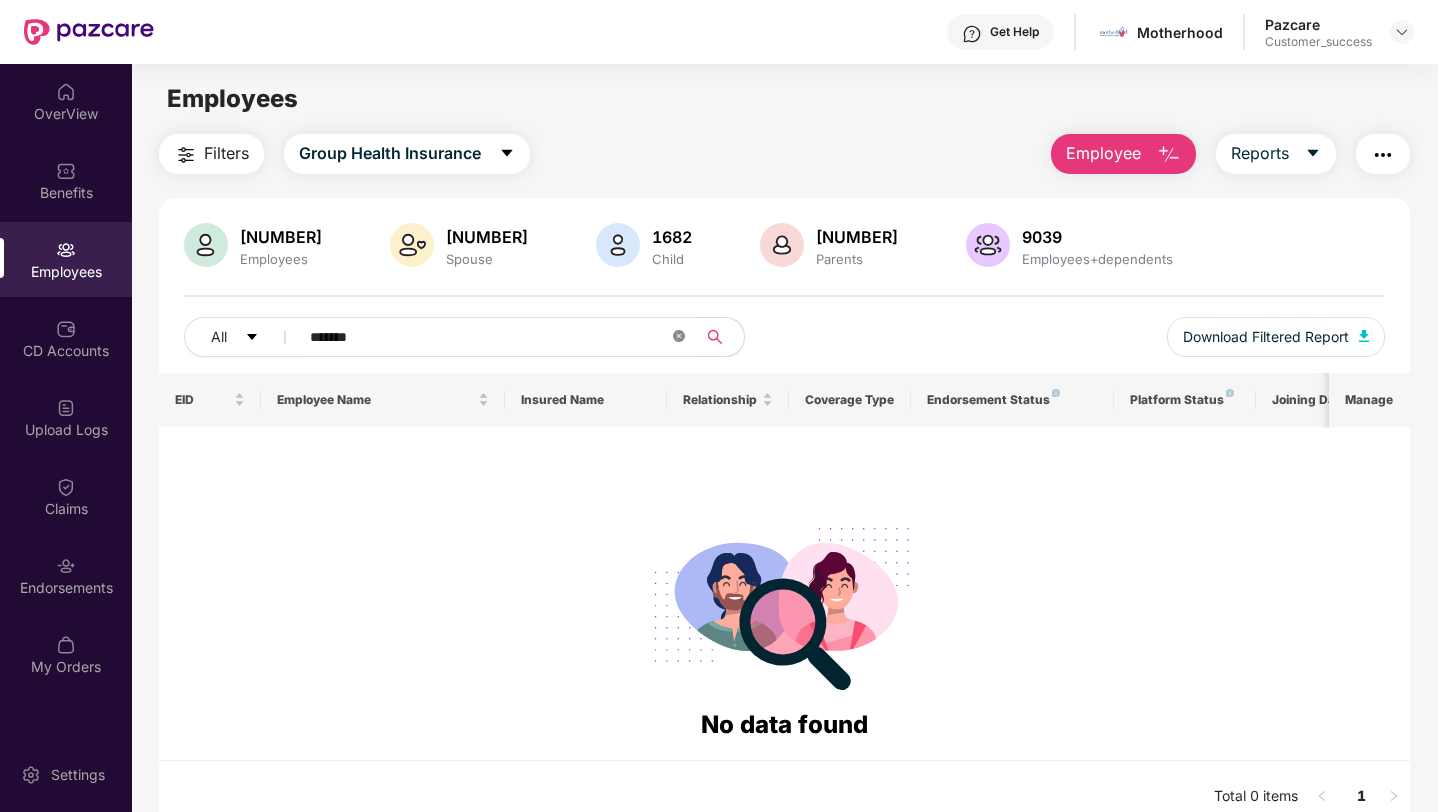 click 